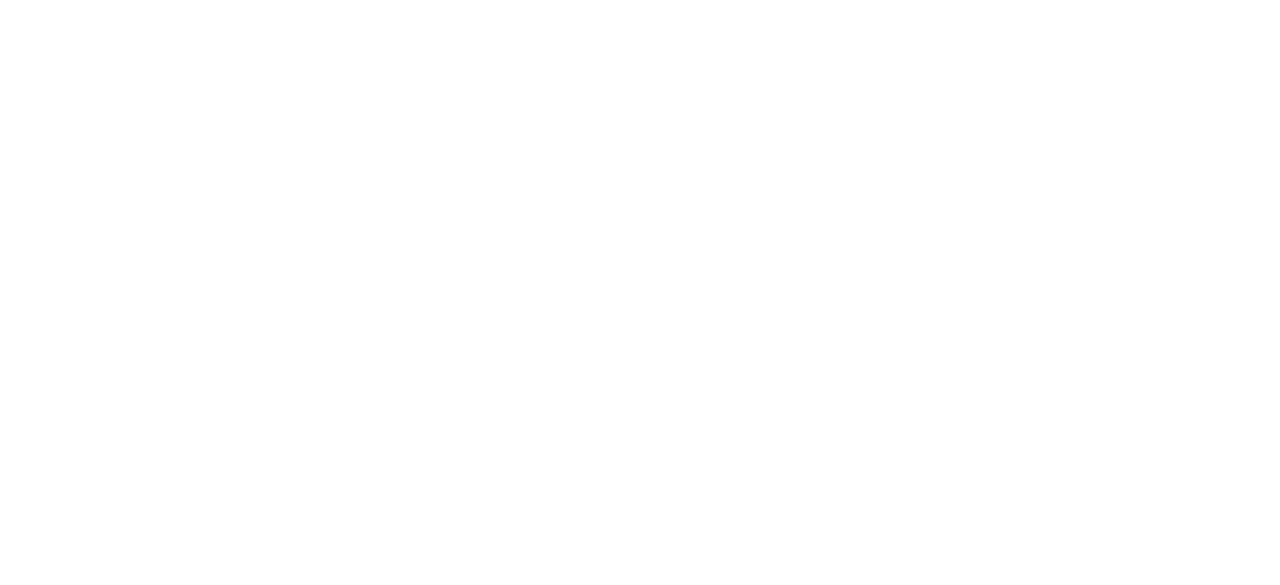 scroll, scrollTop: 0, scrollLeft: 0, axis: both 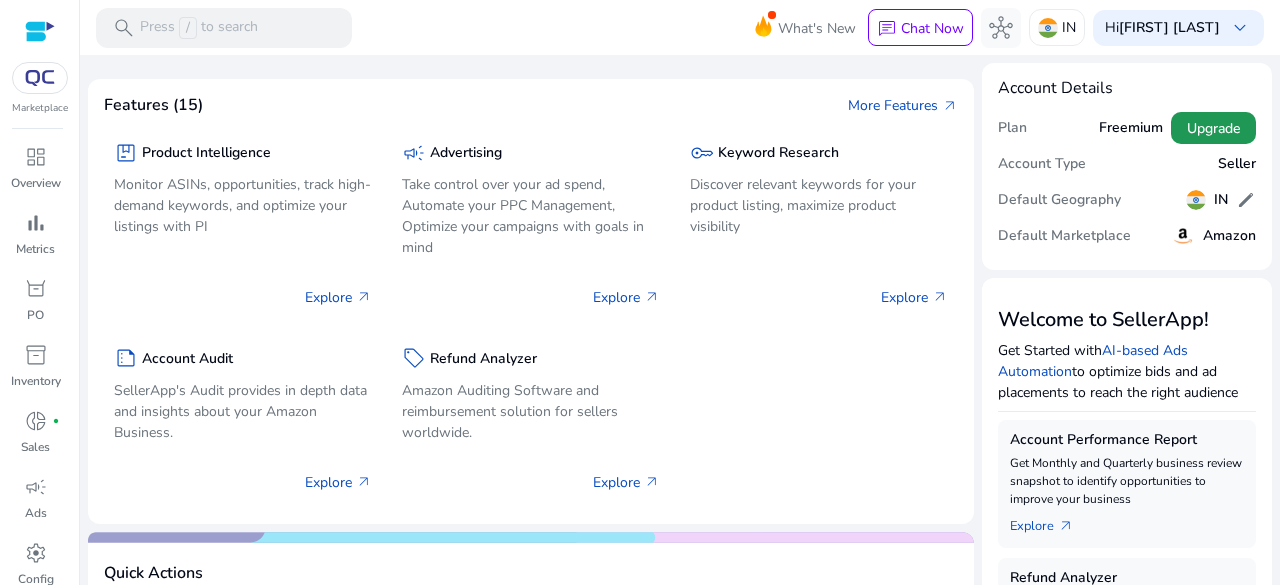 click on "Upgrade" 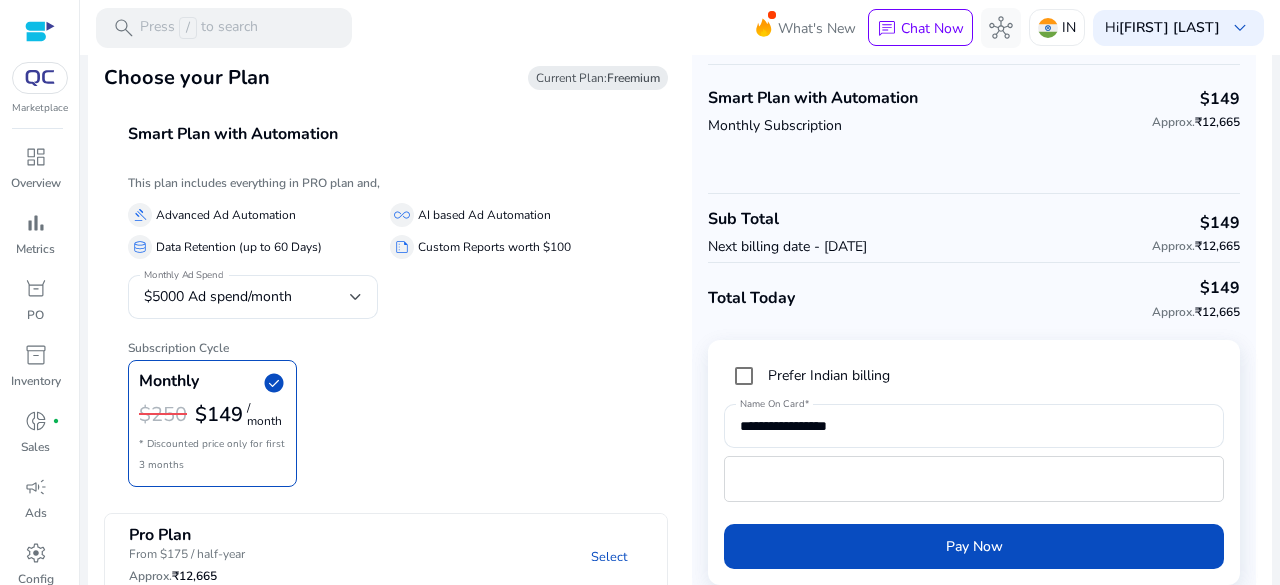 scroll, scrollTop: 93, scrollLeft: 0, axis: vertical 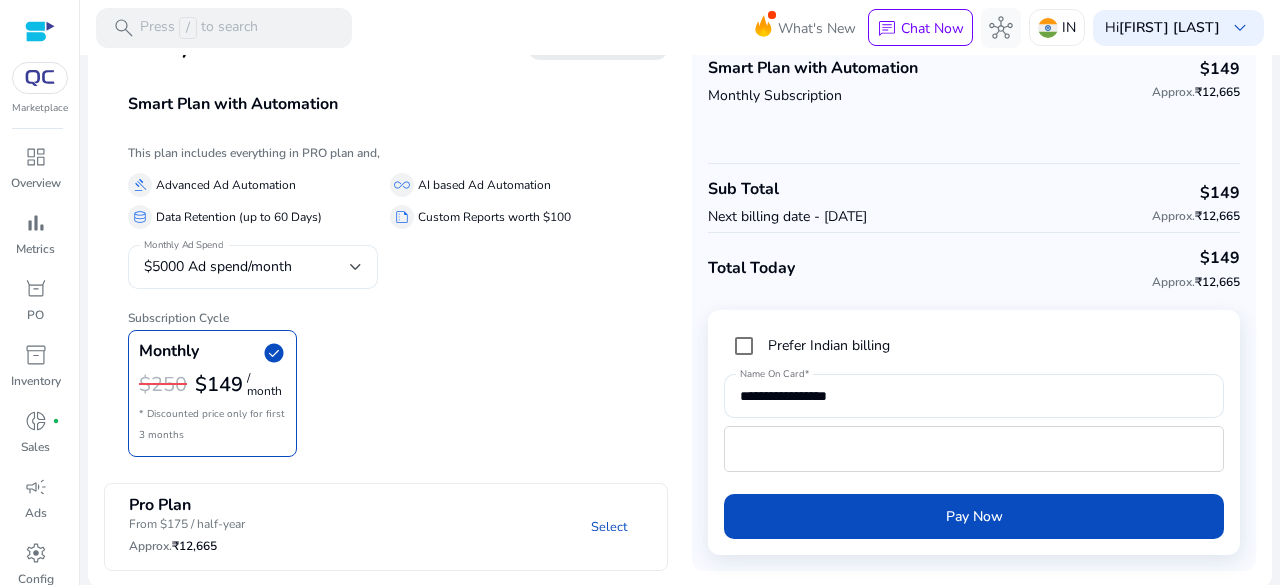click on "$5000 Ad spend/month" at bounding box center [218, 266] 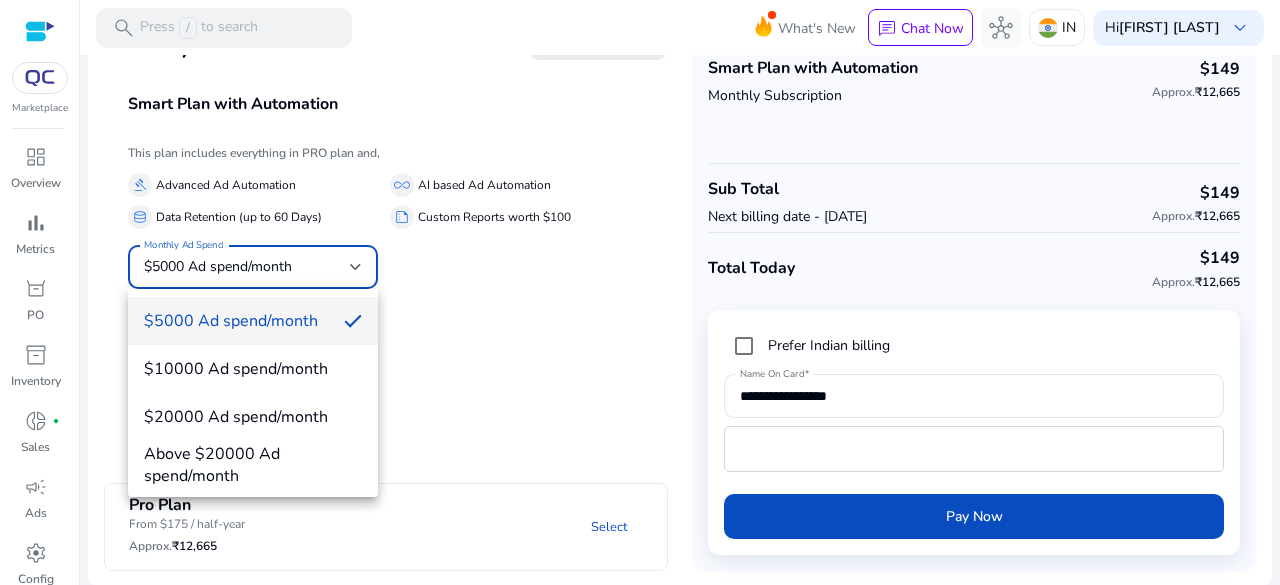 click at bounding box center (640, 292) 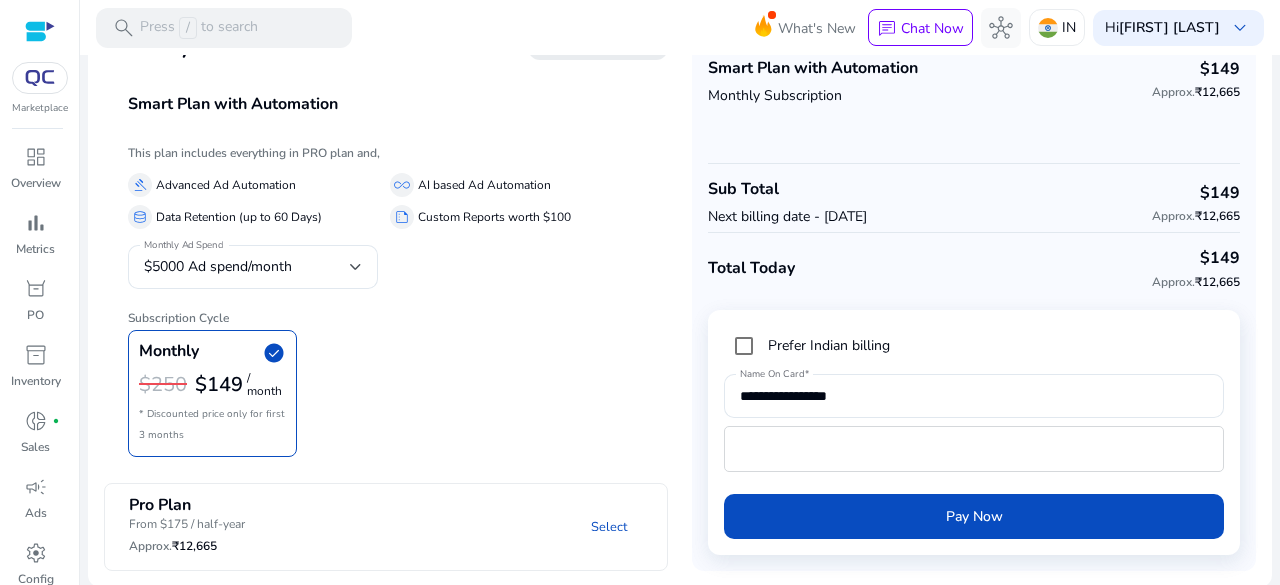 drag, startPoint x: 476, startPoint y: 183, endPoint x: 502, endPoint y: 182, distance: 26.019224 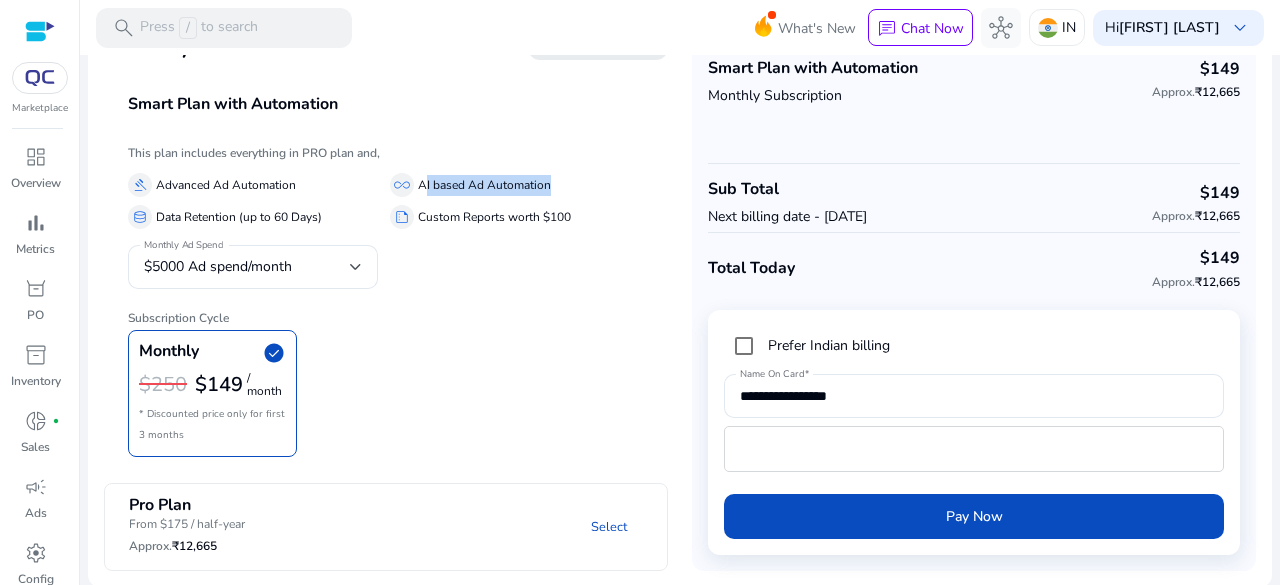 drag, startPoint x: 555, startPoint y: 179, endPoint x: 432, endPoint y: 185, distance: 123.146255 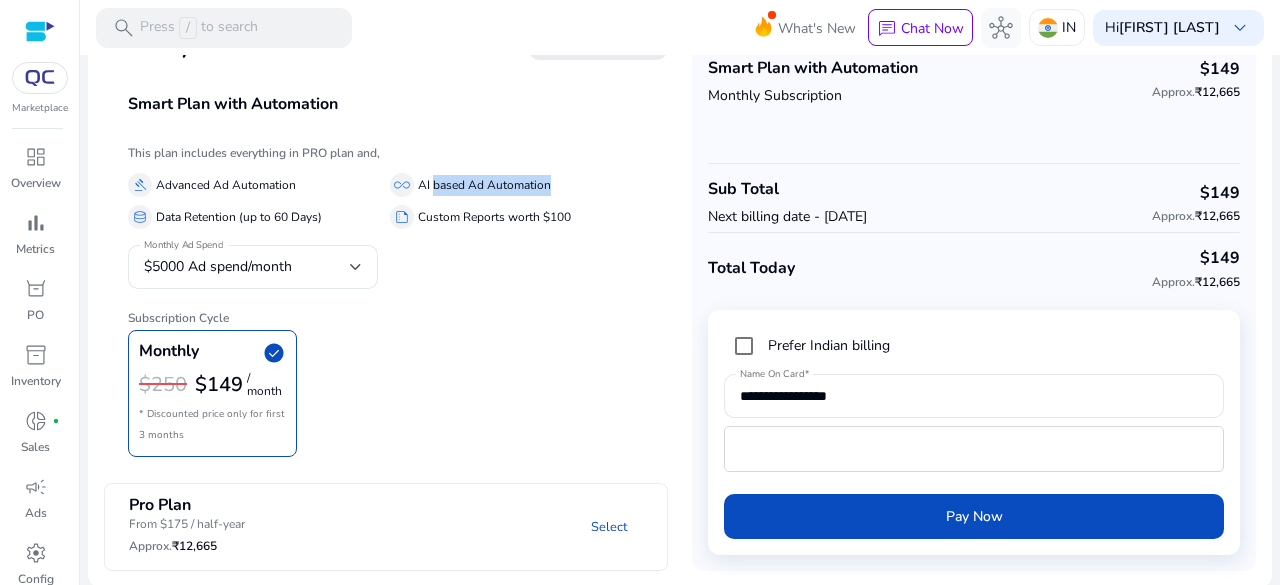 click on "all_inclusive  AI based Ad Automation" at bounding box center [517, 185] 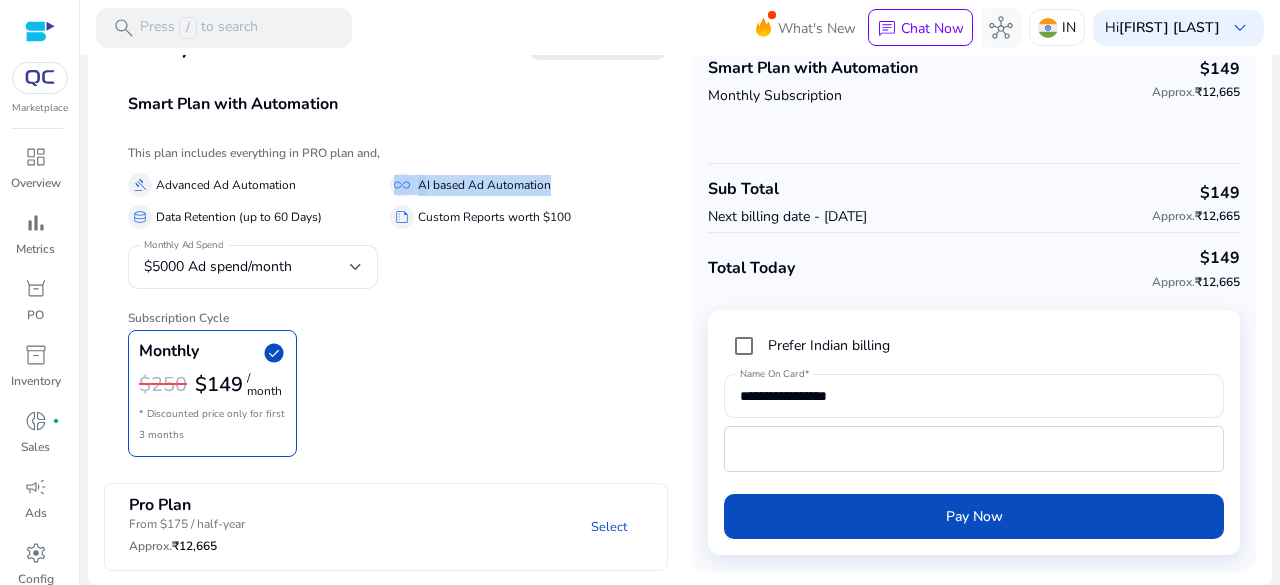 drag, startPoint x: 590, startPoint y: 185, endPoint x: 375, endPoint y: 199, distance: 215.45534 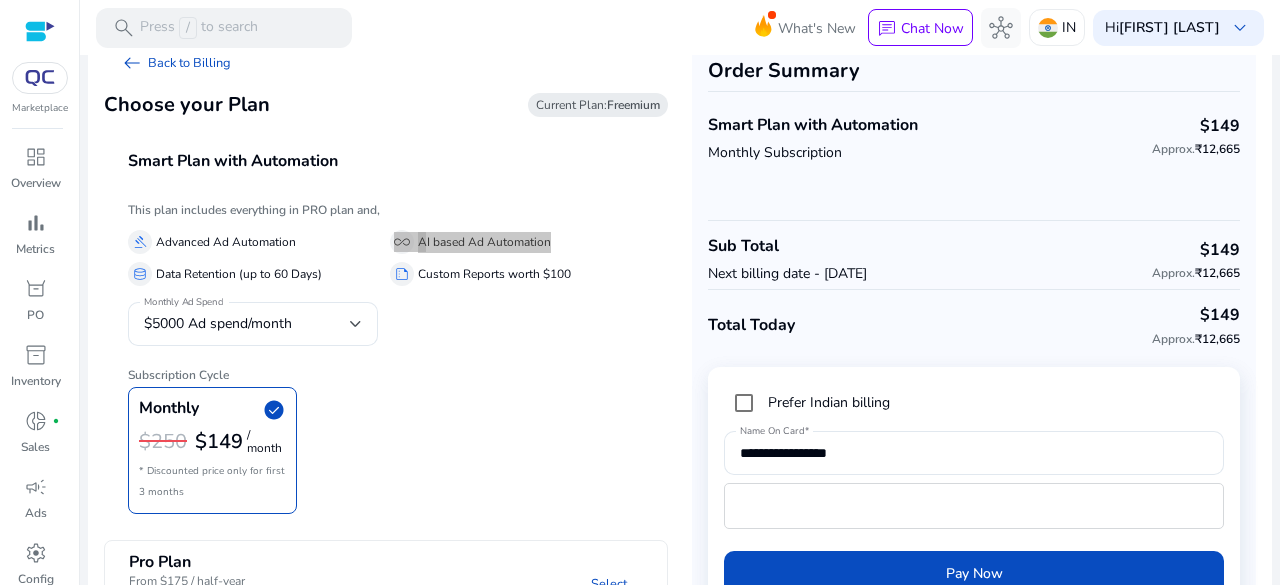 scroll, scrollTop: 93, scrollLeft: 0, axis: vertical 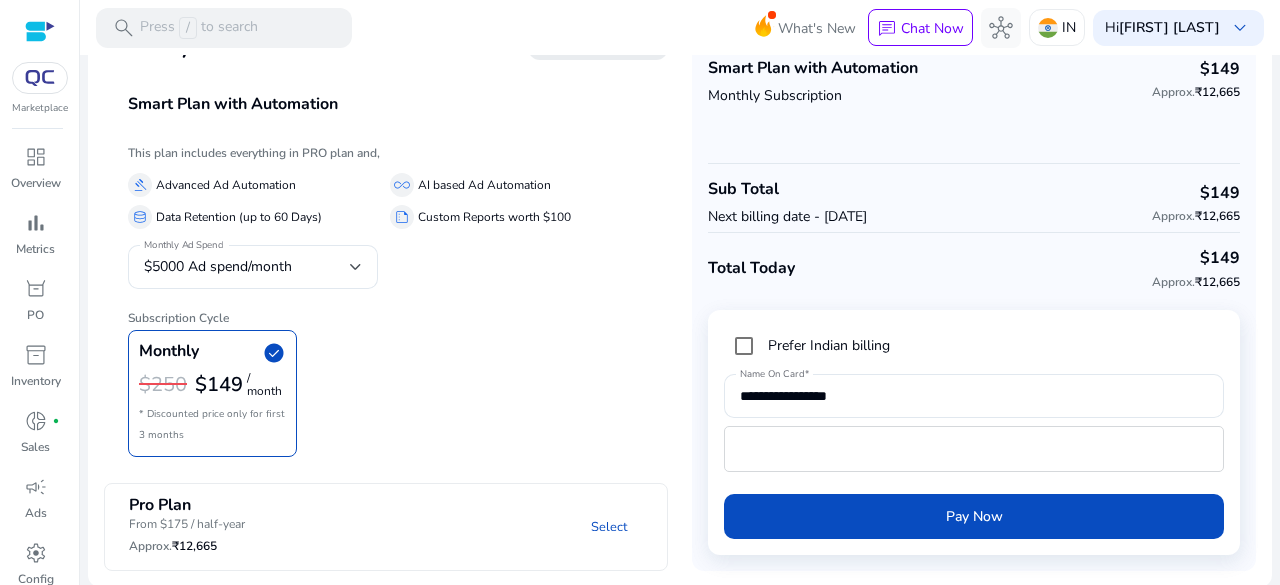 click on "check_circle" 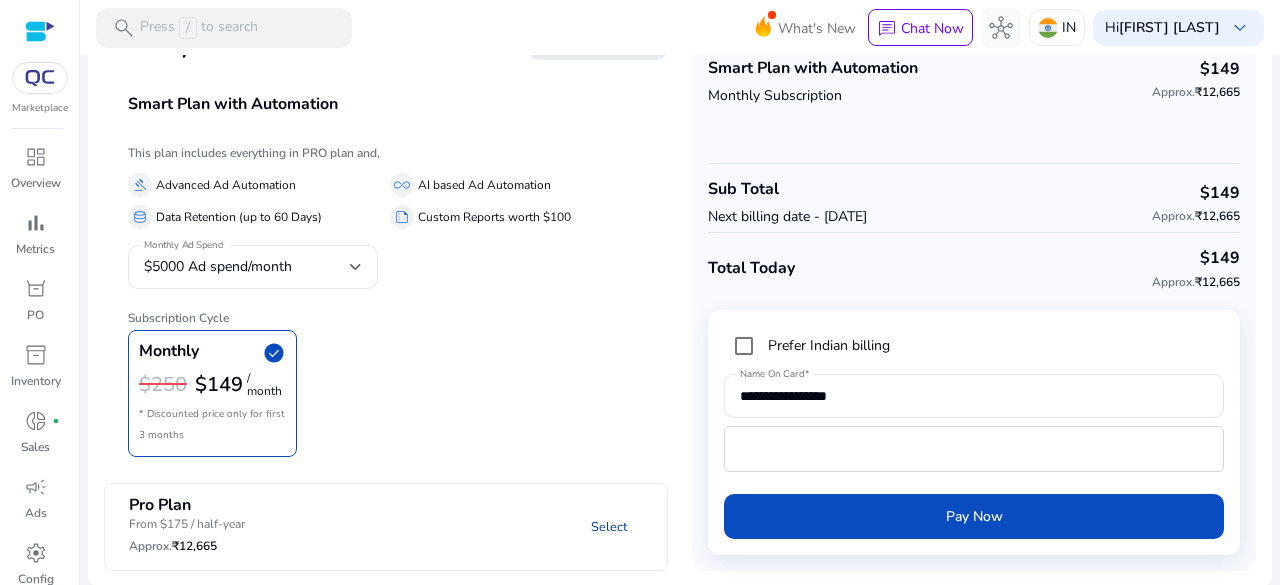 click on "Select" 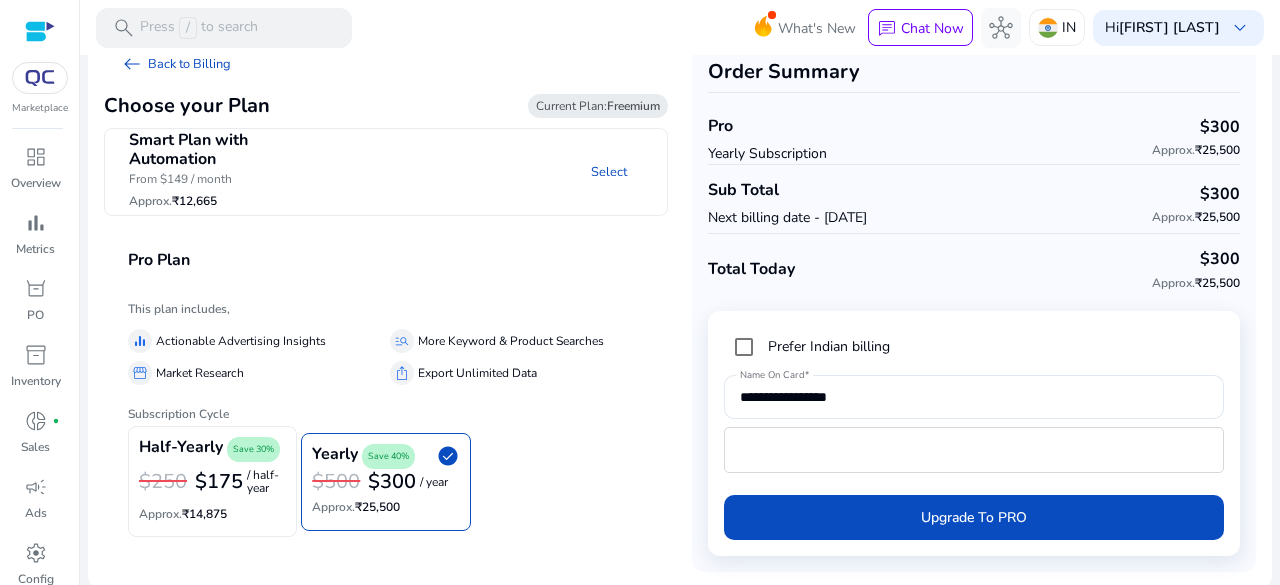 scroll, scrollTop: 0, scrollLeft: 0, axis: both 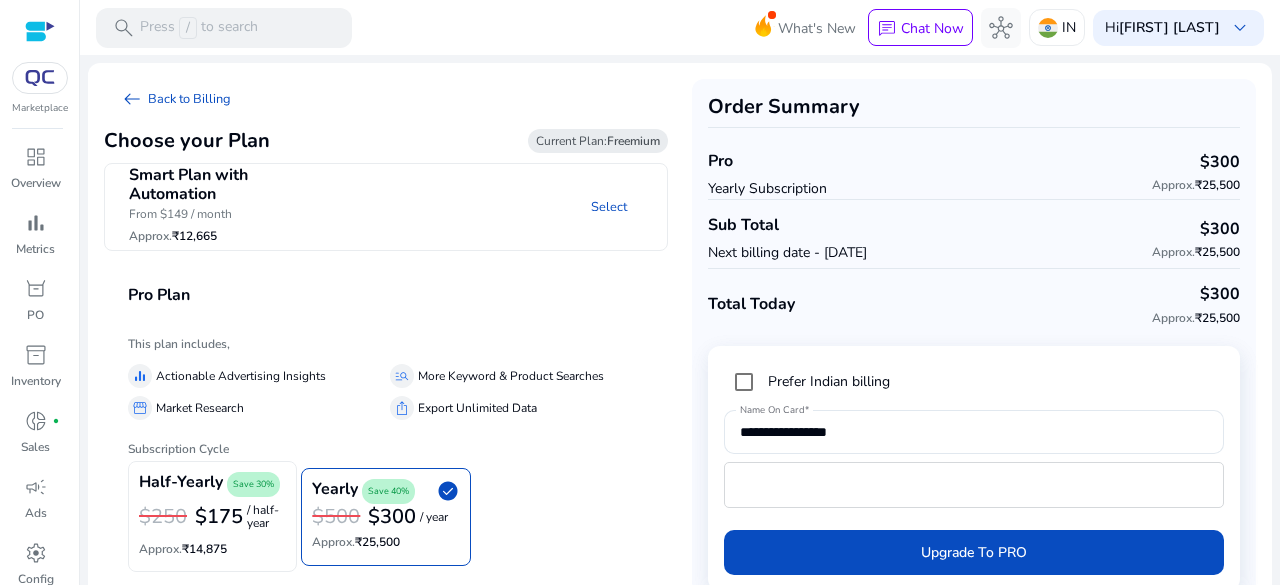 click on "Next billing date - [DATE]" 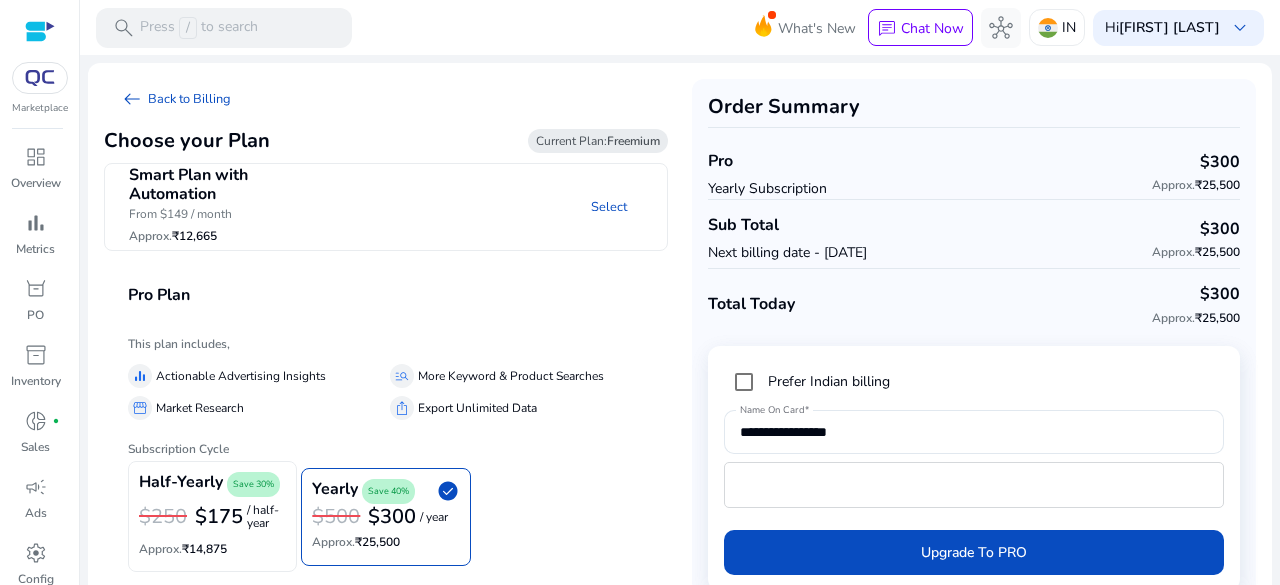 drag, startPoint x: 1048, startPoint y: 267, endPoint x: 621, endPoint y: 341, distance: 433.36475 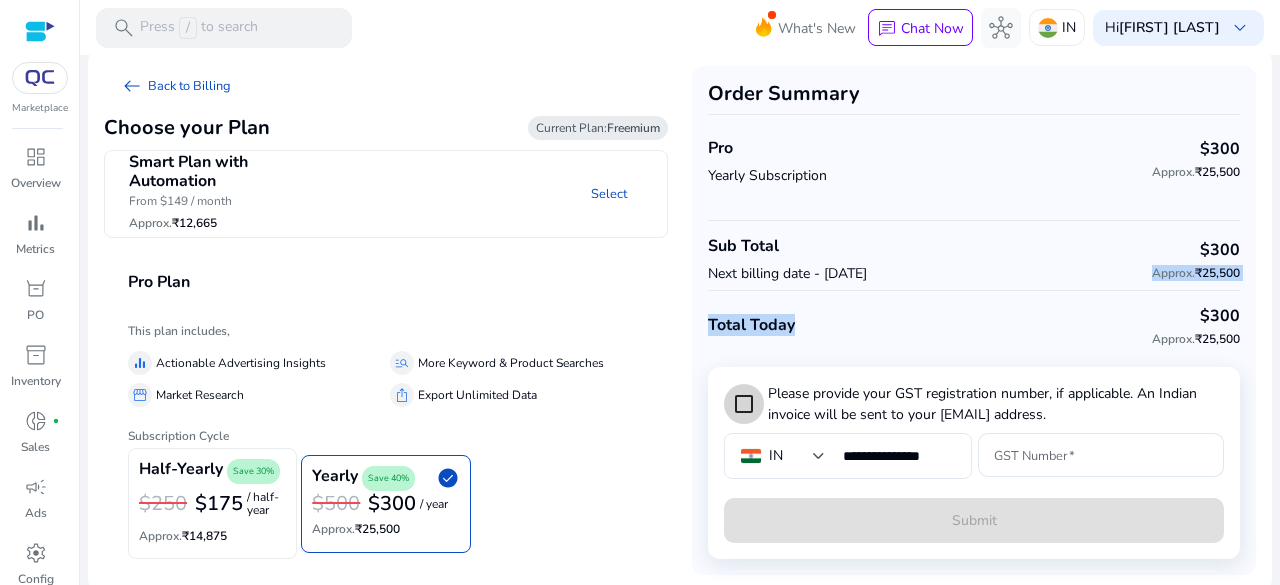 scroll, scrollTop: 17, scrollLeft: 0, axis: vertical 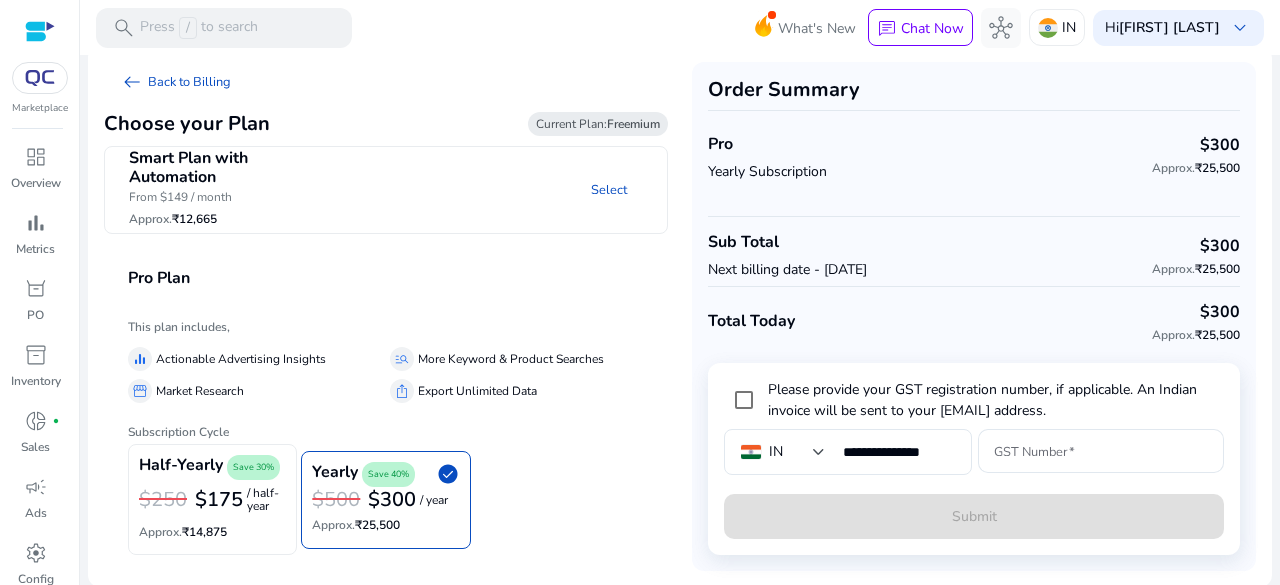 click on "arrow_left_alt   Back to Billing  Choose your Plan Current Plan:  Freemium  Smart Plan with Automation   From $149 / month  Approx.  ₹12,665  Select  This plan includes,   equalizer  Actionable Advertising Insights  manage_search  More Keyword & Product Searches  storefront  Market Research  ios_share  Export Unlimited Data Monthly Ad Spend $5000 Ad spend/month Subscription Cycle  Half-Yearly  Save 30% $250 $175  / half-year  Approx.  ₹14,875      Yearly  Save 40%  check_circle  $500 $300  / year  Approx.  ₹25,500      Pro Plan   This plan includes,   equalizer  Actionable Advertising Insights  manage_search  More Keyword & Product Searches  storefront  Market Research  ios_share  Export Unlimited Data Subscription Cycle  Half-Yearly  Save 30% $250 $175  / half-year  Approx.  ₹14,875   Yearly  Save 40%  check_circle  $500 $300  / year  Approx.  ₹25,500  Order Summary Pro  Yearly Subscription   $300  Approx.  ₹25,500  Sub Total Next billing date - Aug 08, 2026  $300  Approx.  ₹25,500  $300 IN" 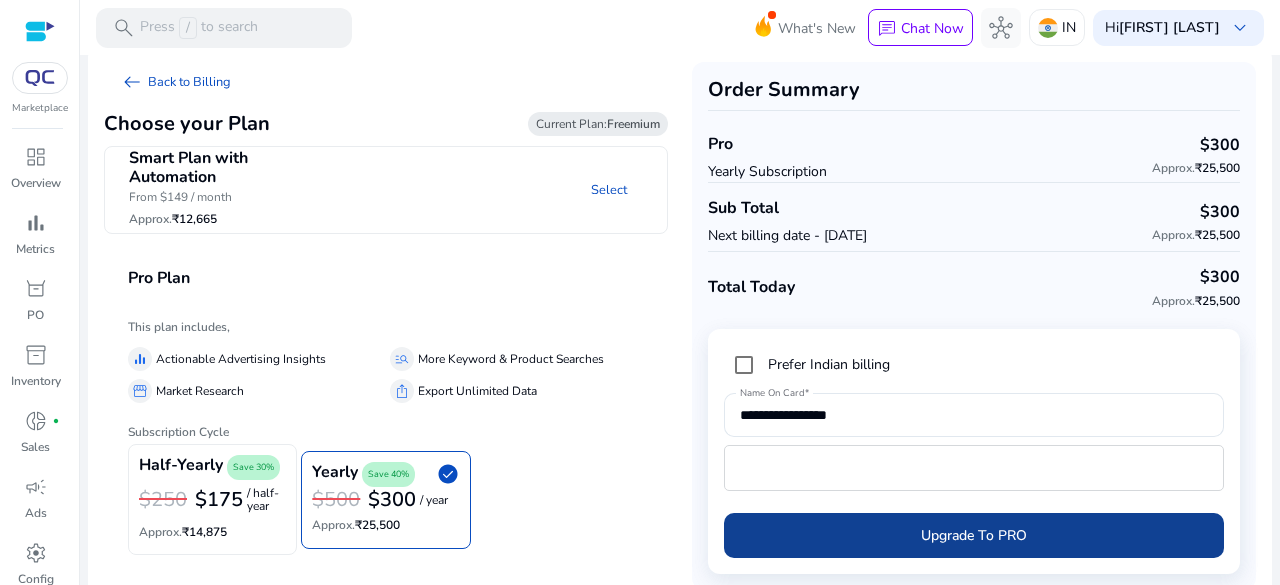 click 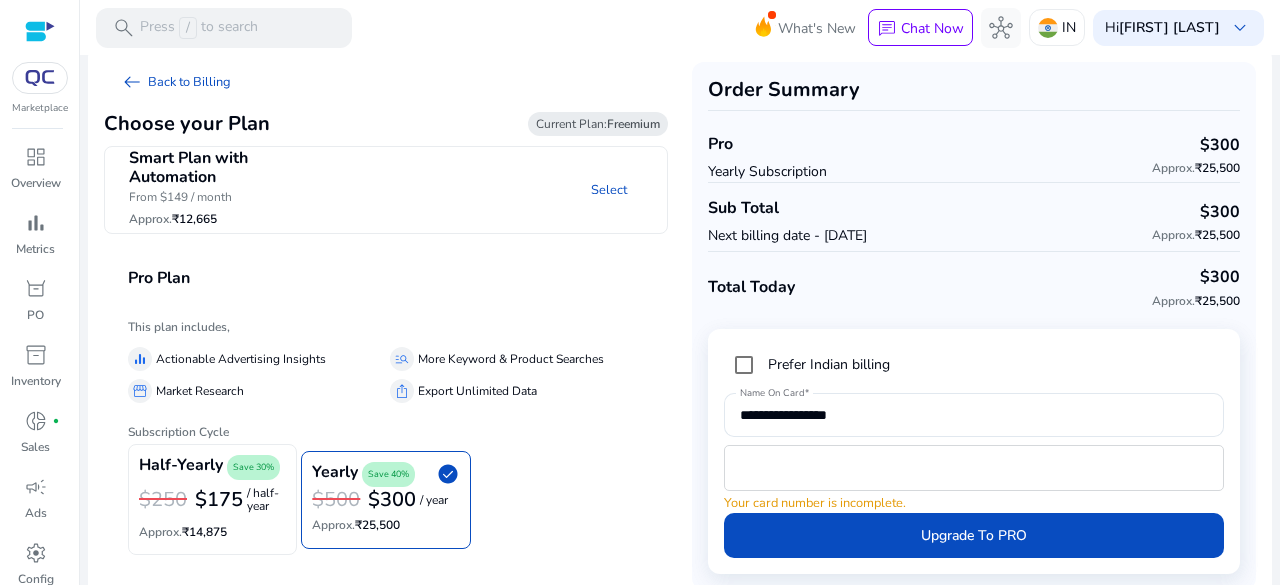 drag, startPoint x: 1203, startPoint y: 81, endPoint x: 1228, endPoint y: 55, distance: 36.069378 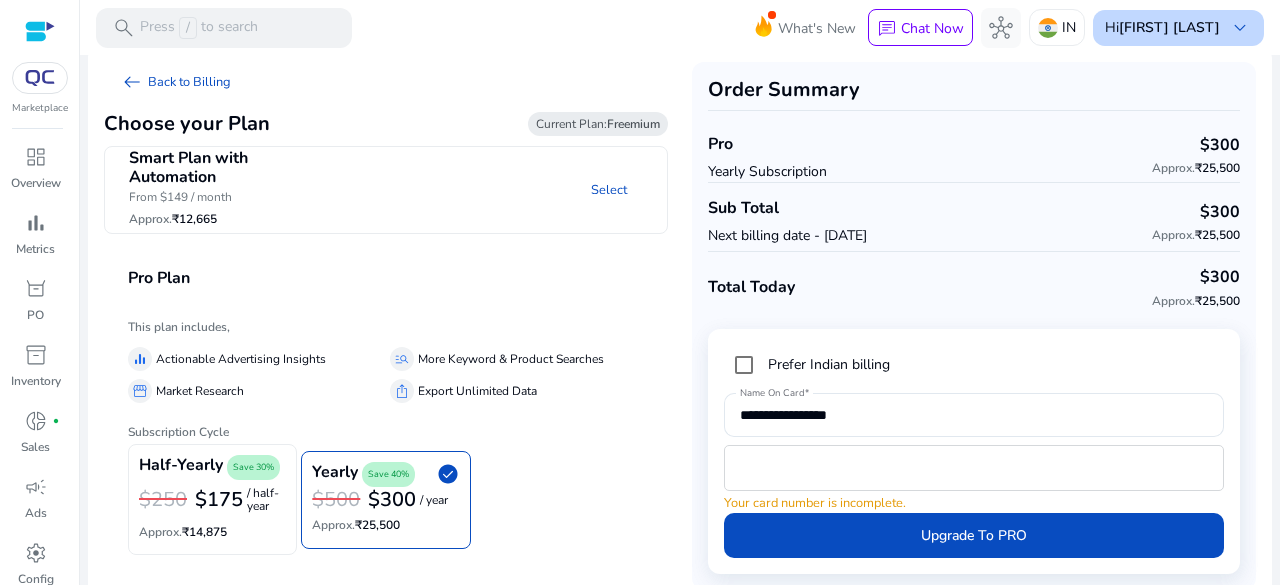 click on "keyboard_arrow_down" at bounding box center [1240, 28] 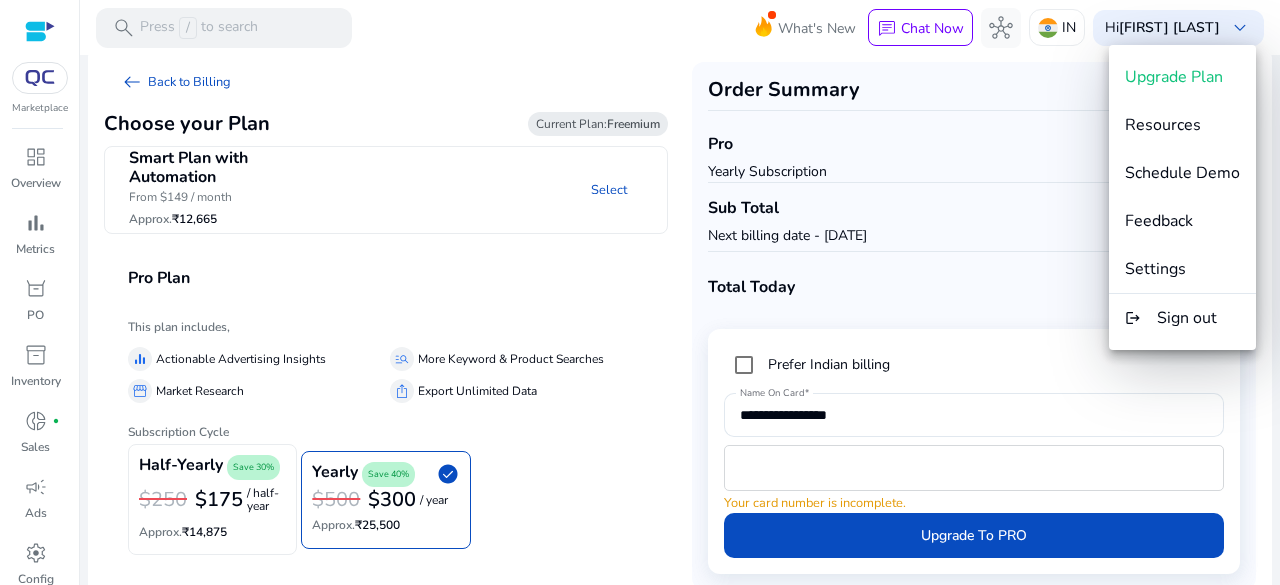 click on "Resources" at bounding box center (1182, 125) 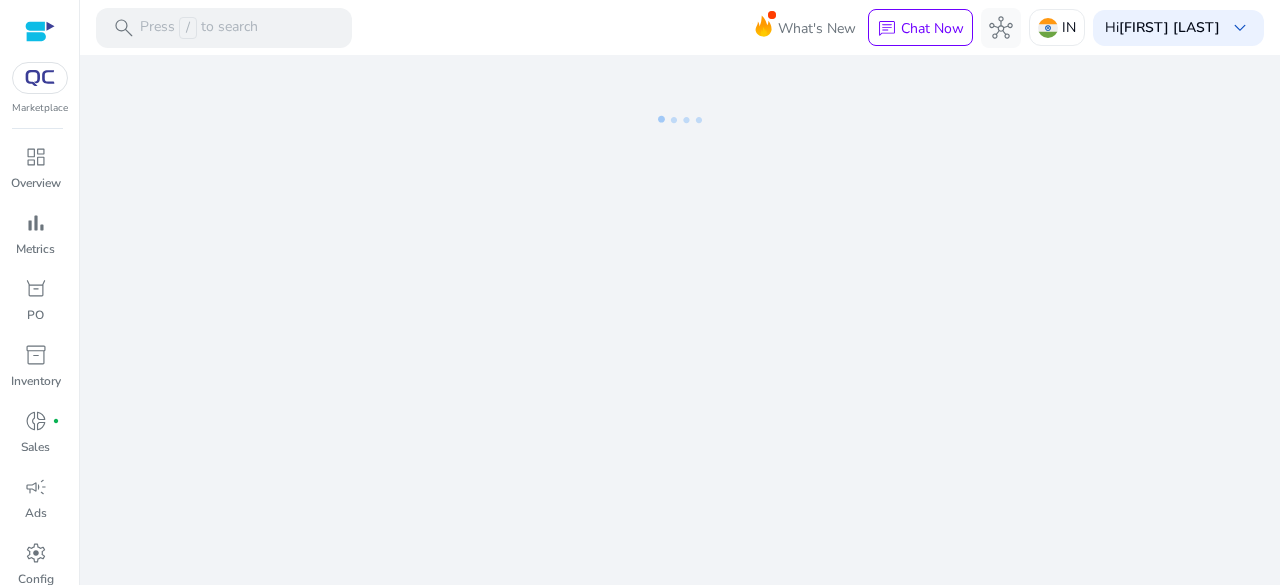 scroll, scrollTop: 0, scrollLeft: 0, axis: both 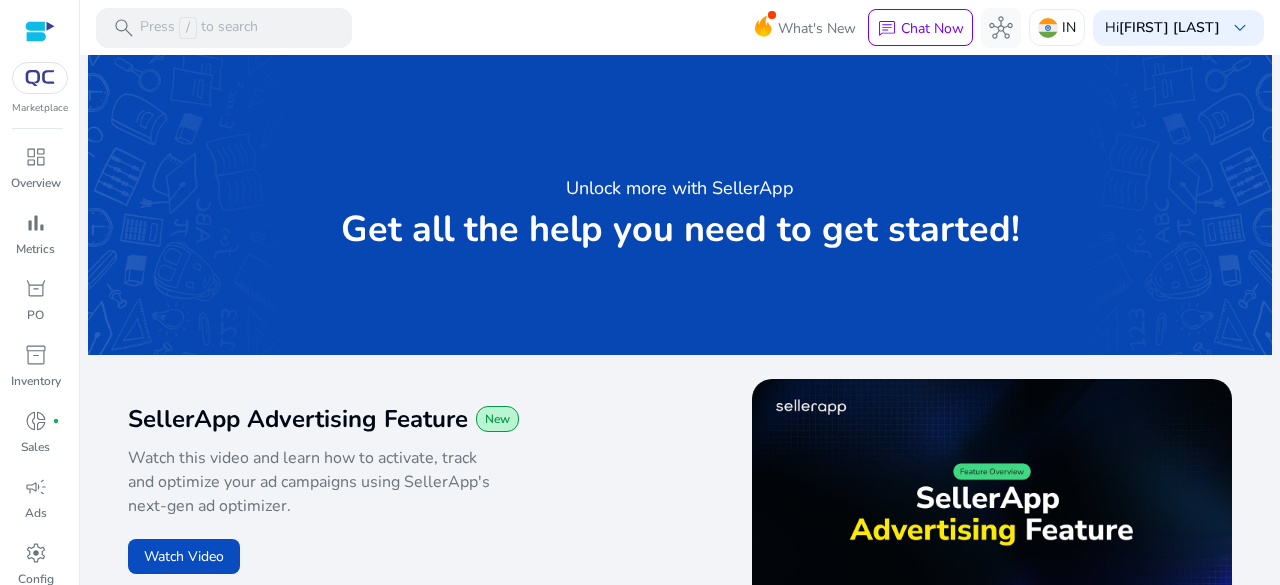 click at bounding box center [40, 78] 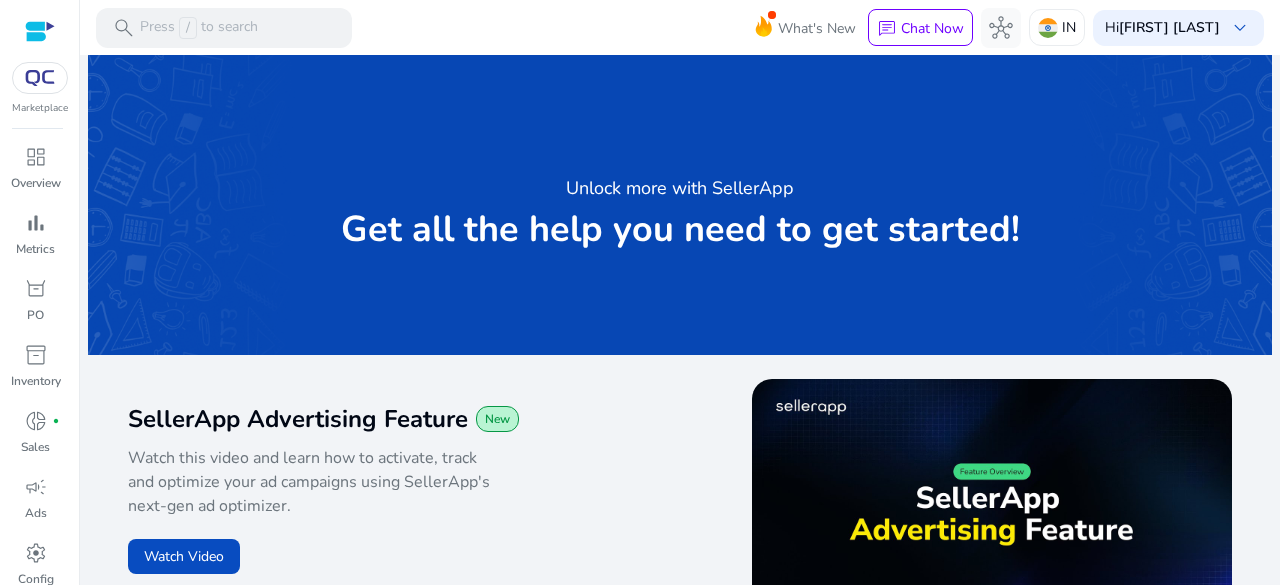 click at bounding box center [40, 78] 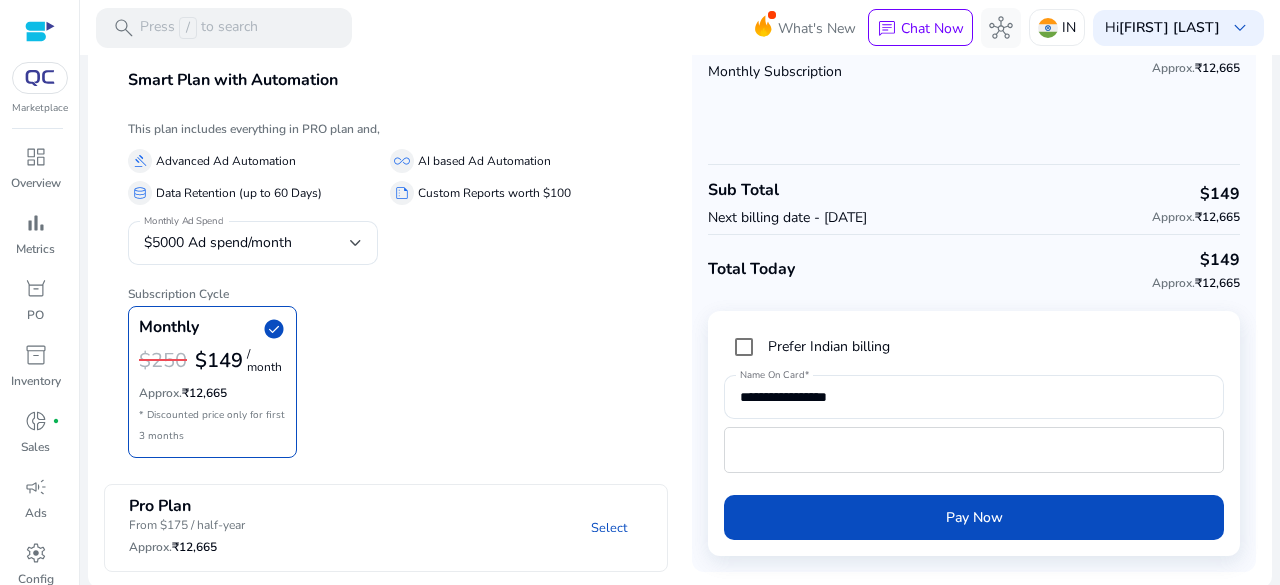scroll, scrollTop: 118, scrollLeft: 0, axis: vertical 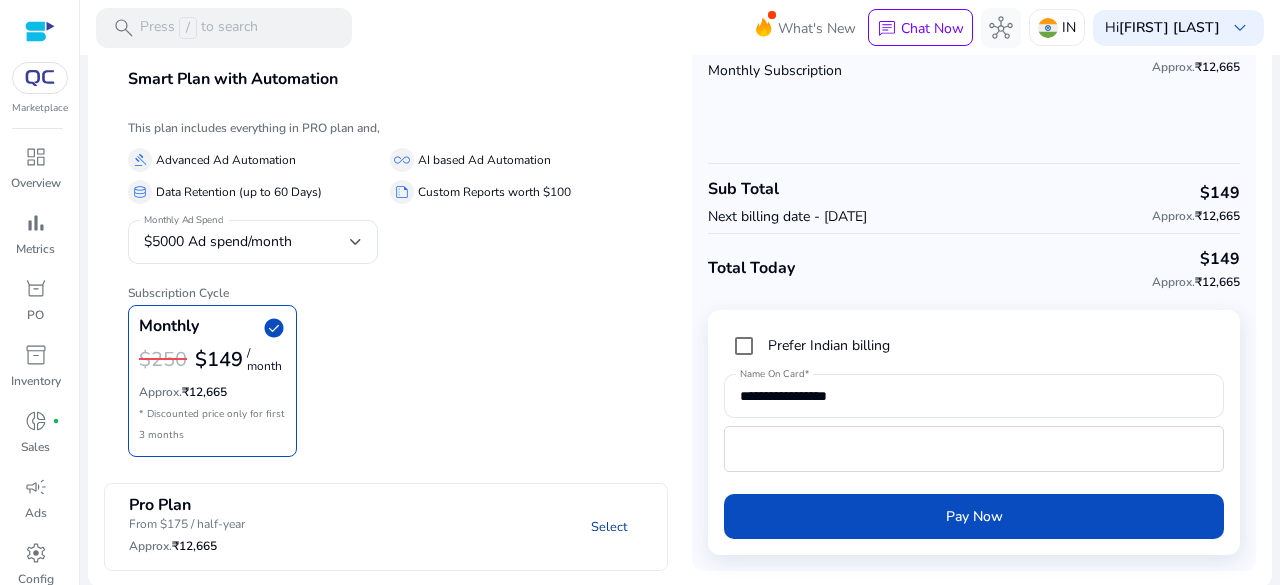 click on "Select" 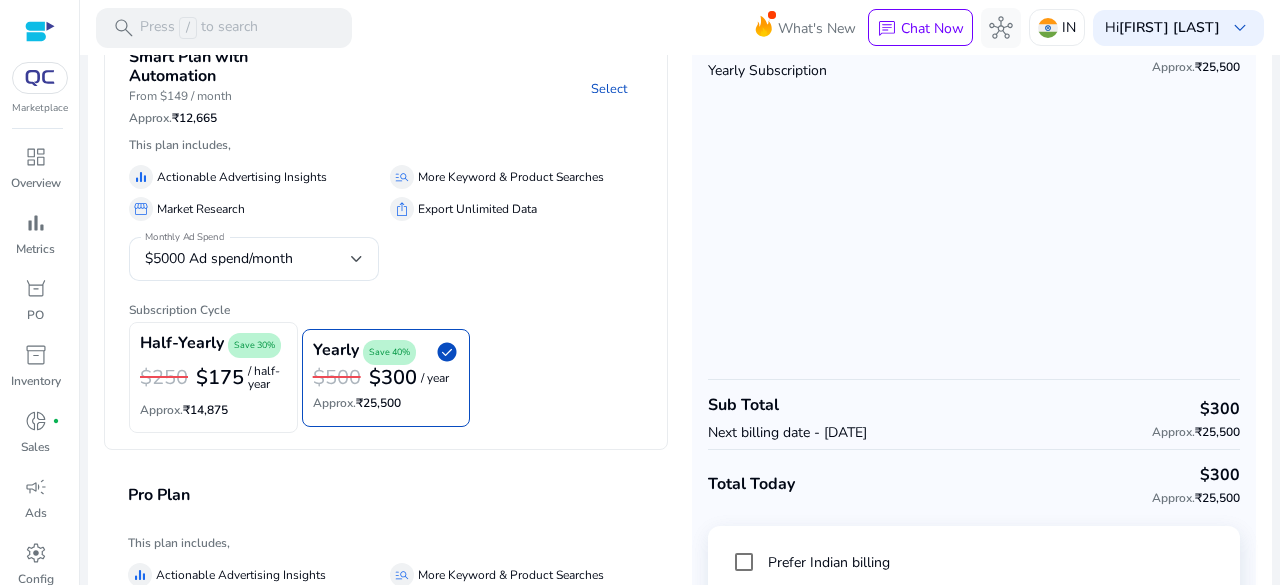 scroll, scrollTop: 35, scrollLeft: 0, axis: vertical 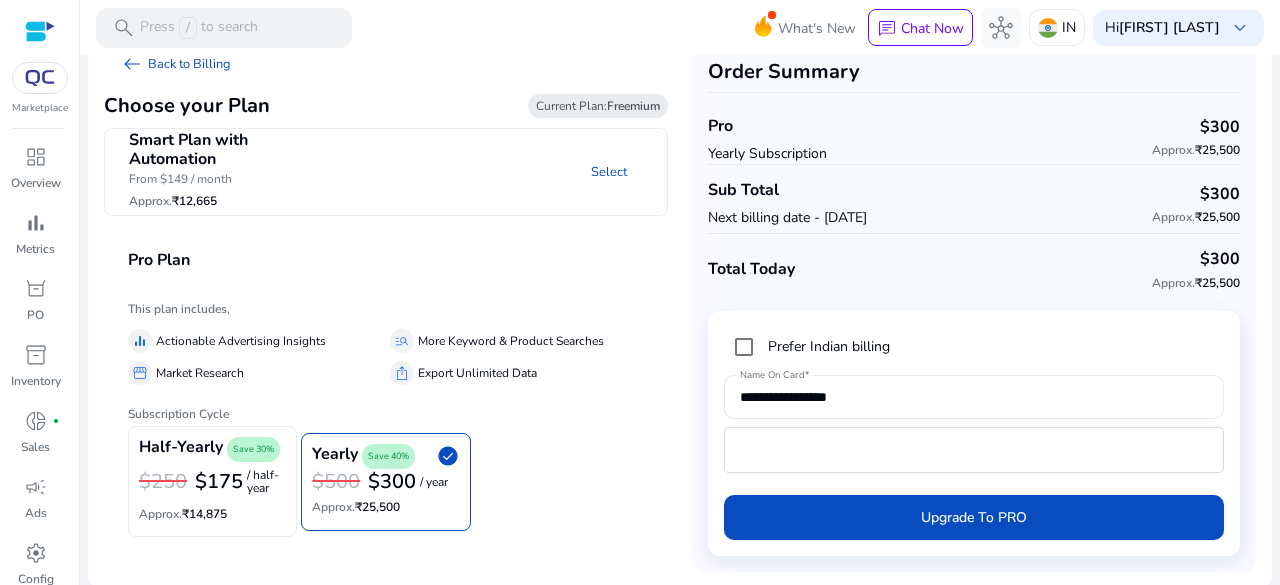 click on "$175" 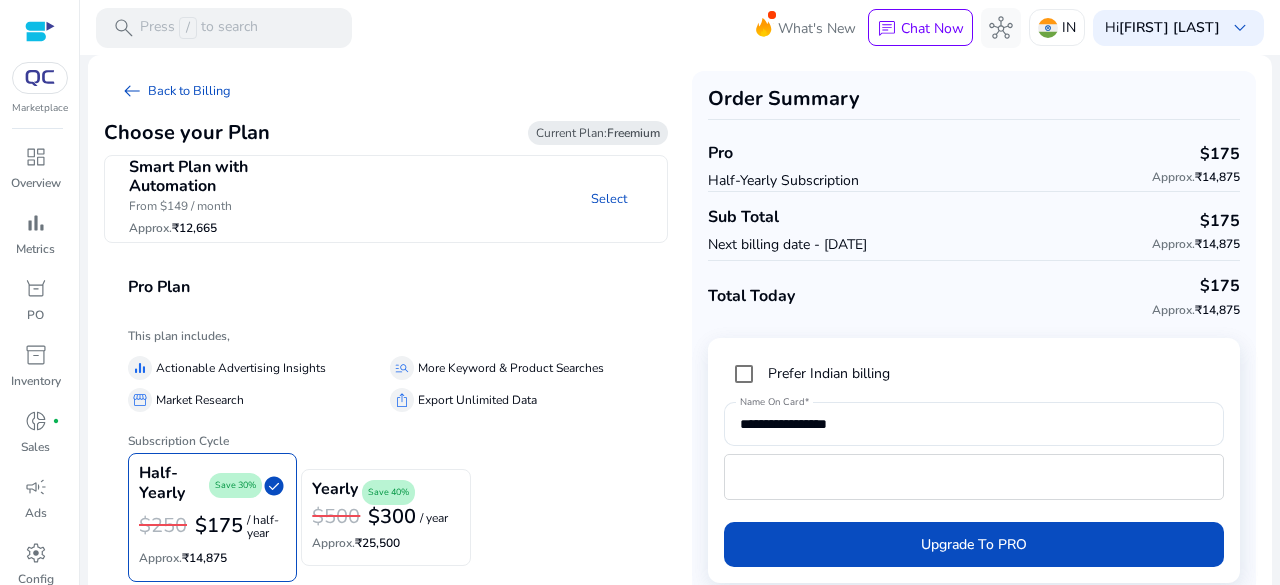 scroll, scrollTop: 0, scrollLeft: 0, axis: both 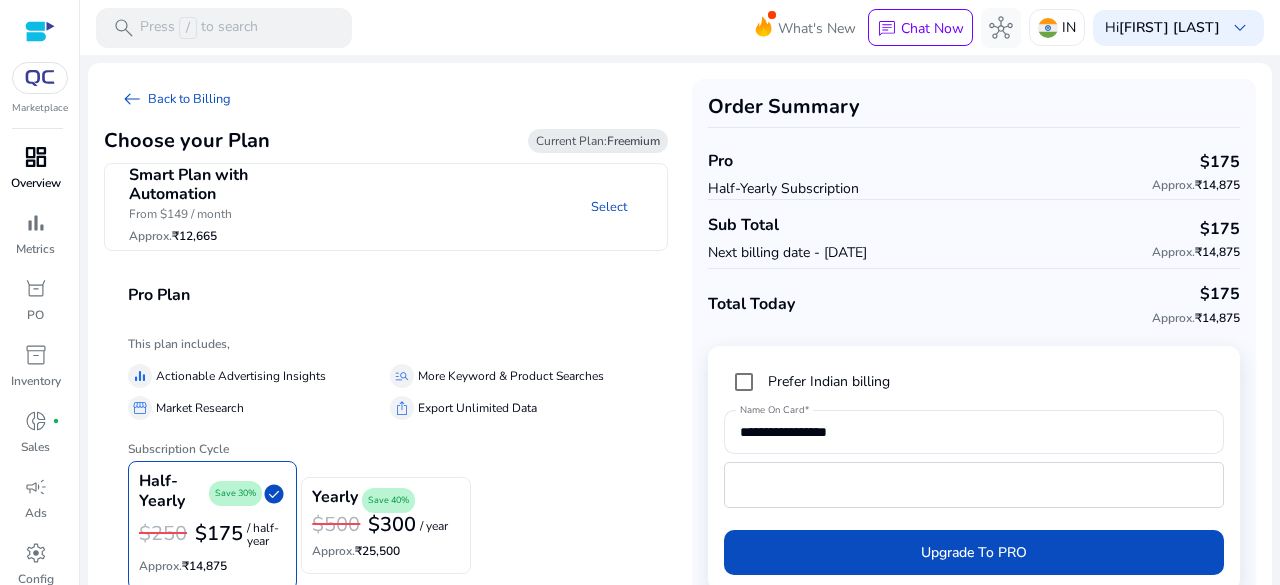 click on "dashboard" at bounding box center (36, 157) 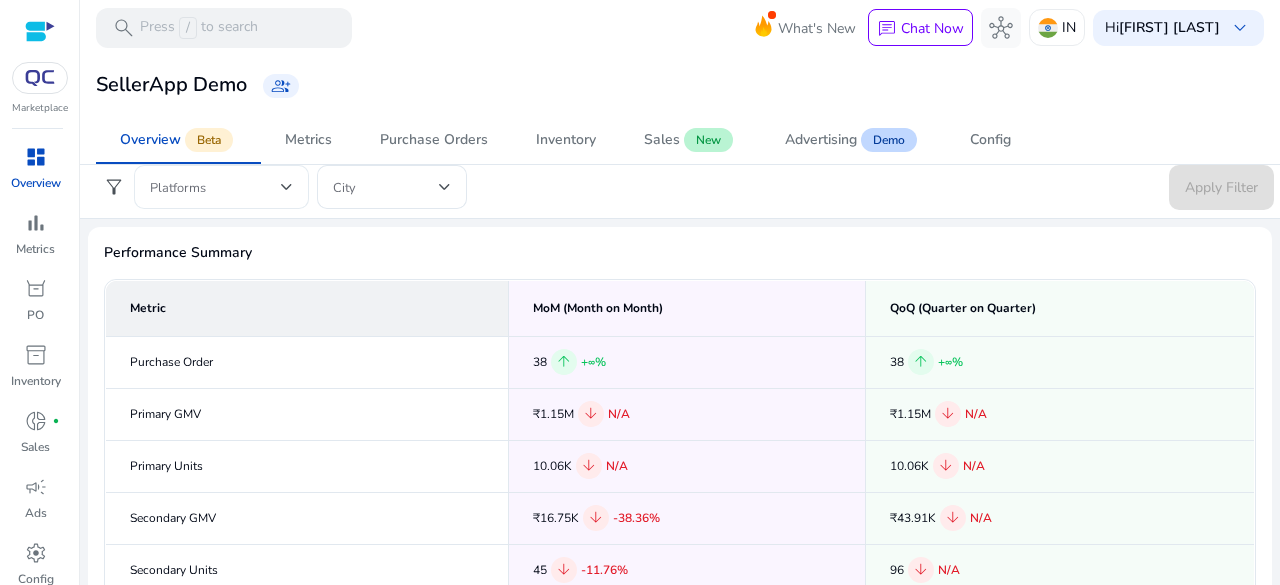 scroll, scrollTop: 0, scrollLeft: 0, axis: both 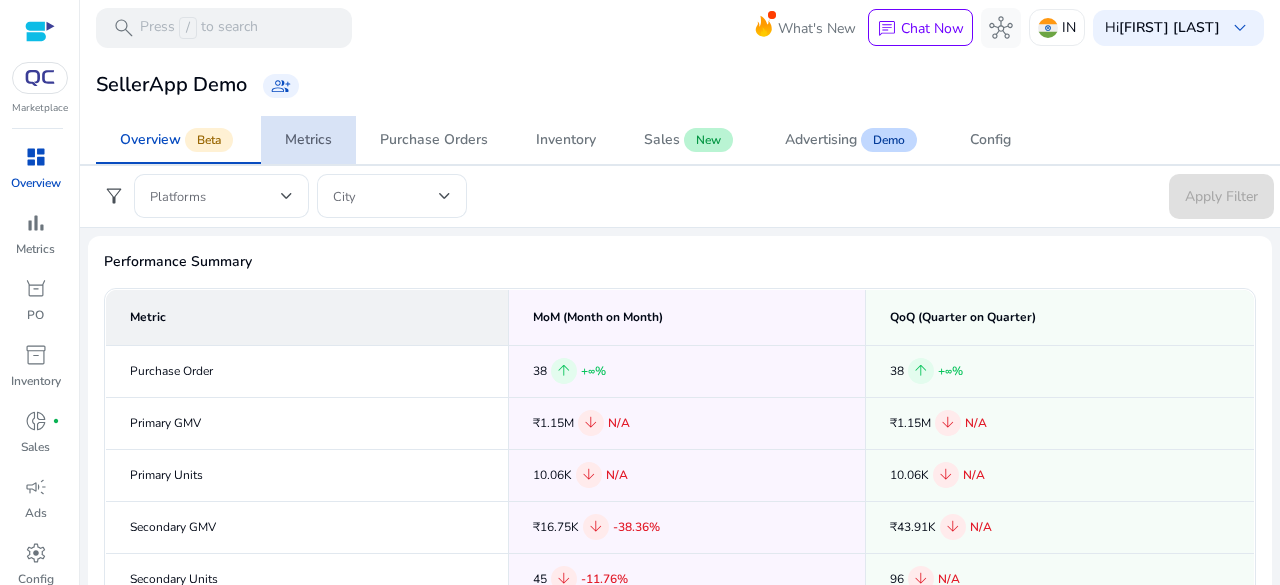 click on "Metrics" at bounding box center [308, 140] 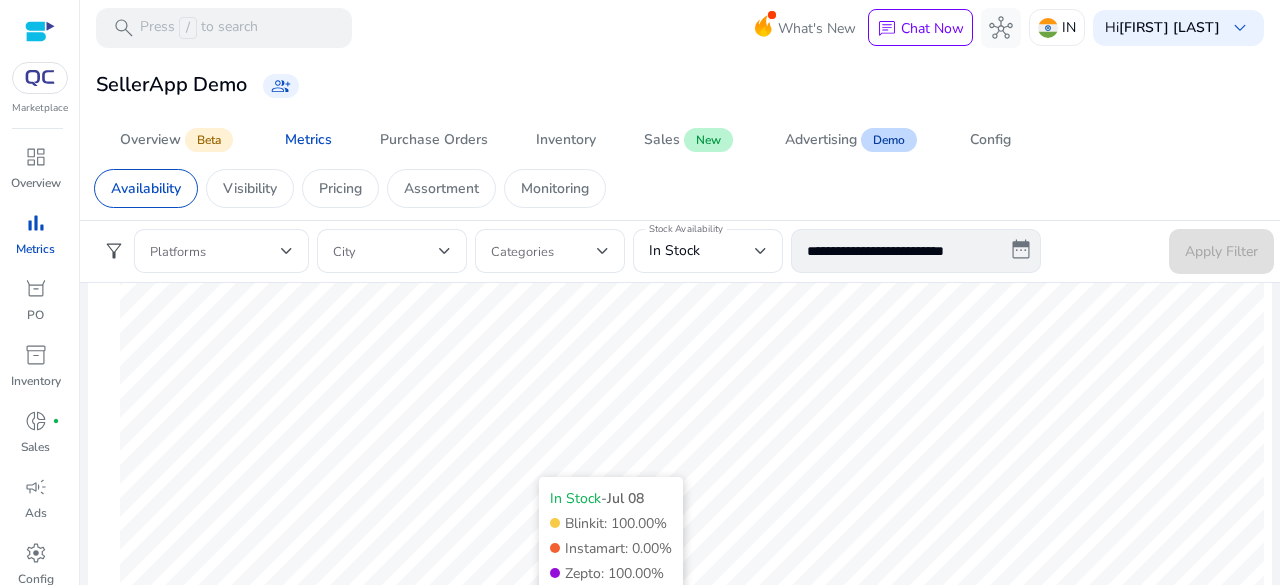 scroll, scrollTop: 0, scrollLeft: 0, axis: both 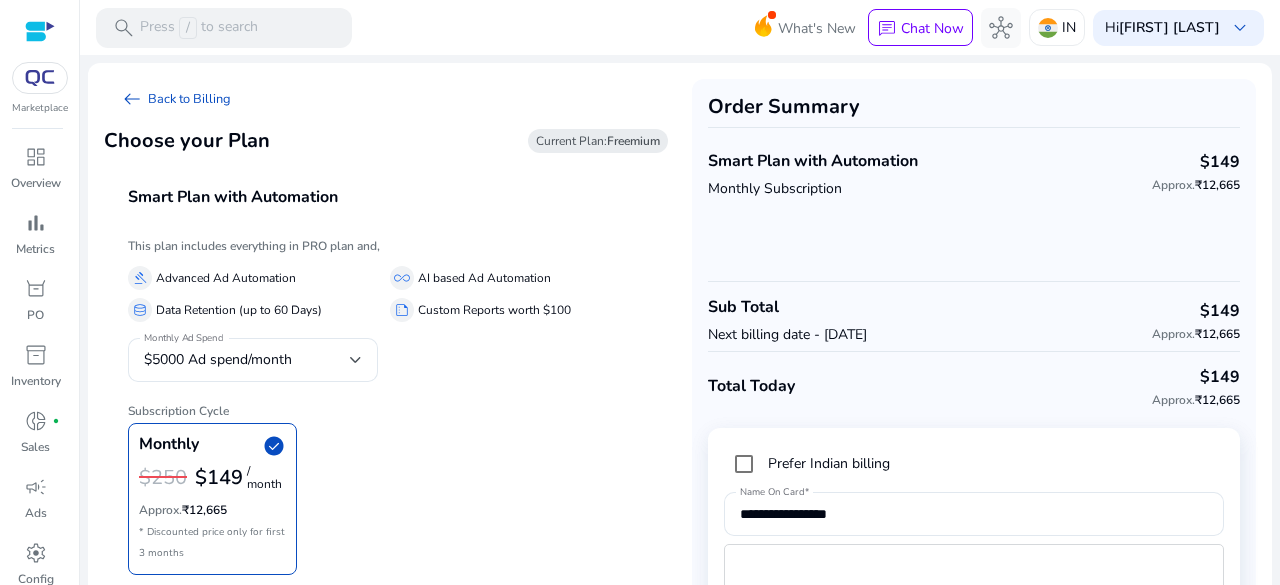drag, startPoint x: 548, startPoint y: 253, endPoint x: 540, endPoint y: 281, distance: 29.12044 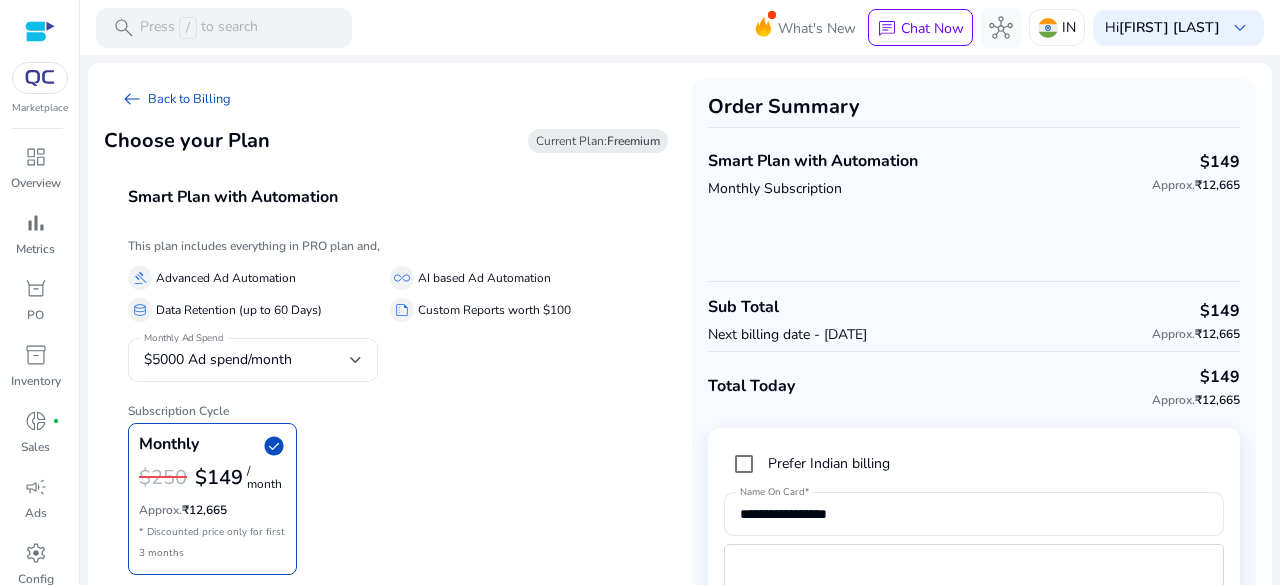 click on "This plan includes everything in PRO plan and, gavel Advanced Ad Automation all_inclusive AI based Ad Automation database Data Retention (up to 60 Days) summarize Custom Reports worth $100 Monthly Ad Spend $5000 Ad spend/month Subscription Cycle Monthly check_circle $250 $149 / month Approx. ₹12,665 * Discounted price only for first 3 months" at bounding box center [386, 407] 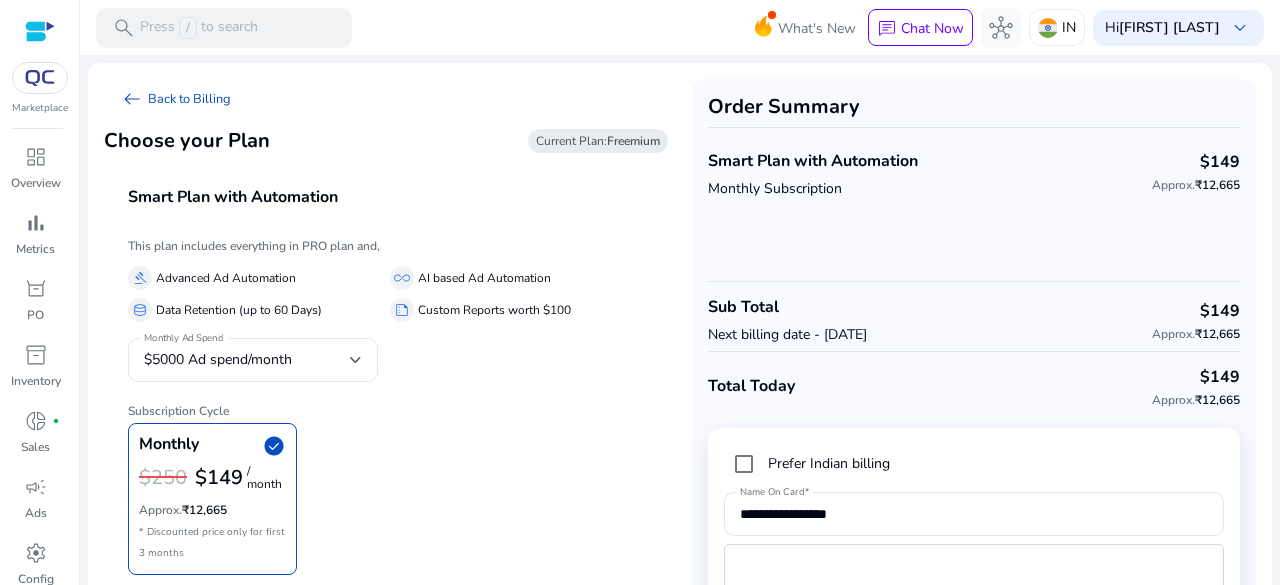 drag, startPoint x: 546, startPoint y: 197, endPoint x: 462, endPoint y: 178, distance: 86.12201 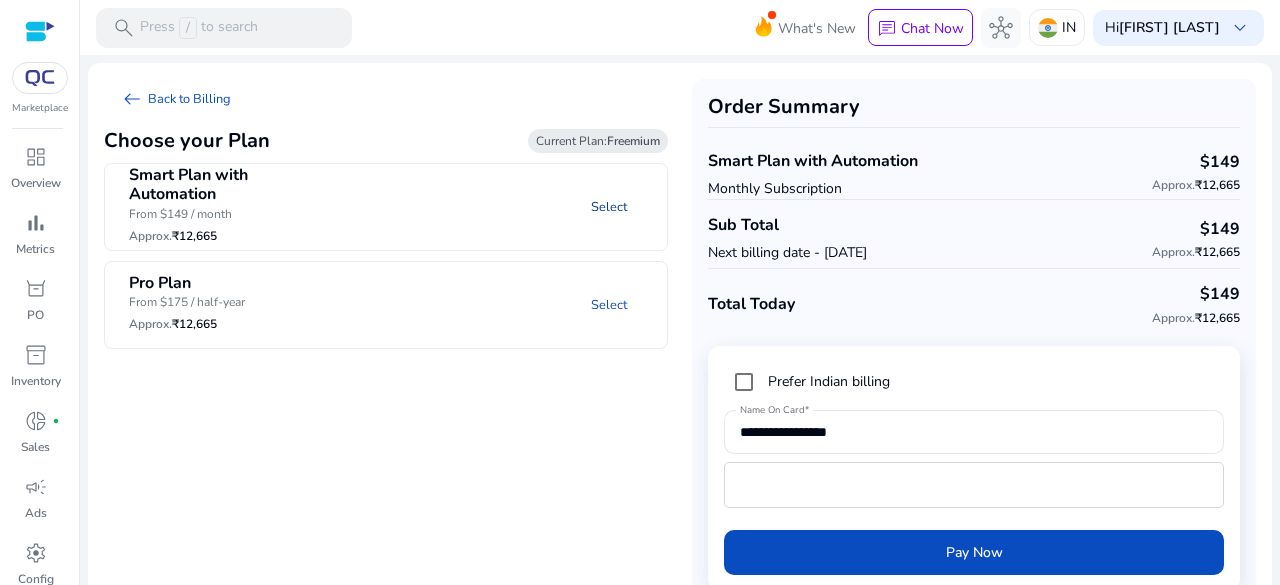 click on "Select" 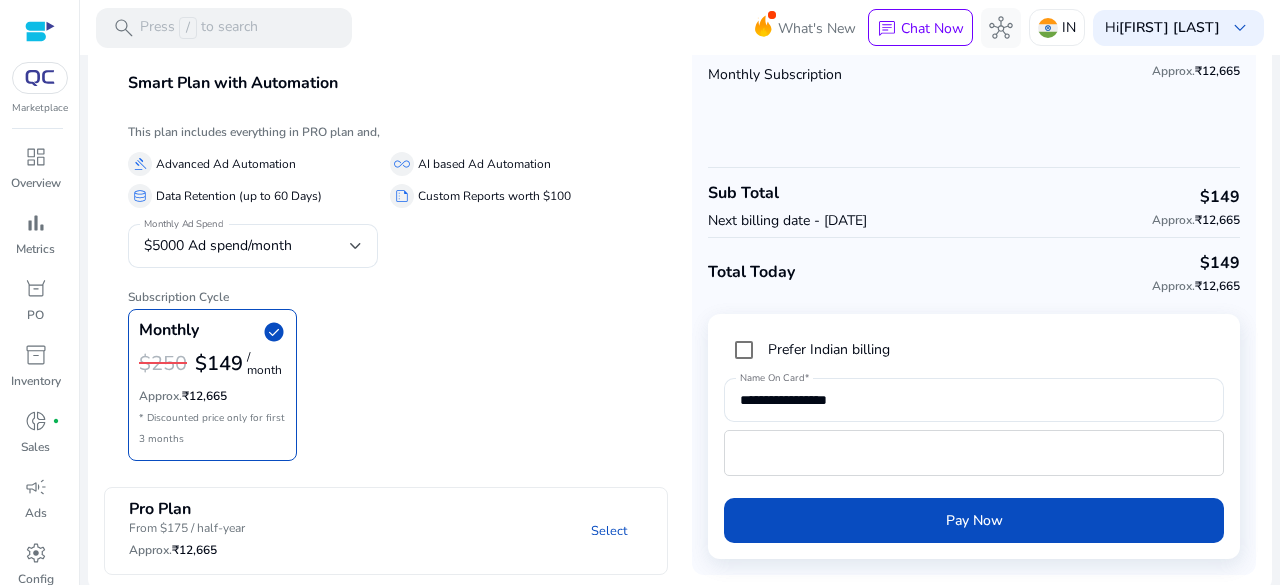 scroll, scrollTop: 118, scrollLeft: 0, axis: vertical 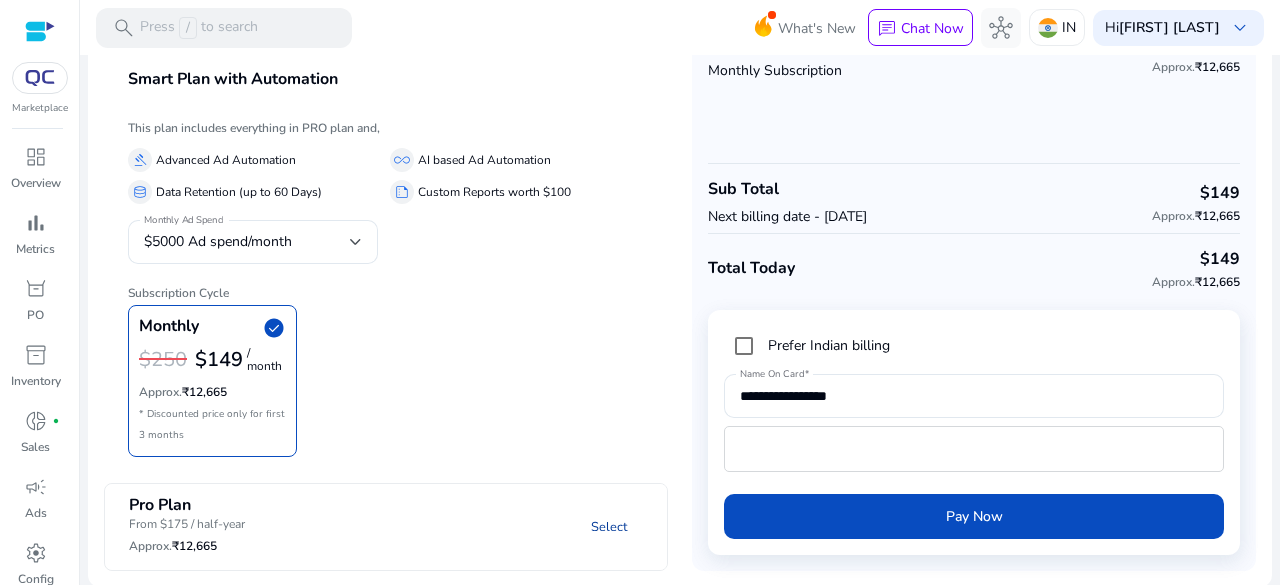 drag, startPoint x: 610, startPoint y: 528, endPoint x: 597, endPoint y: 527, distance: 13.038404 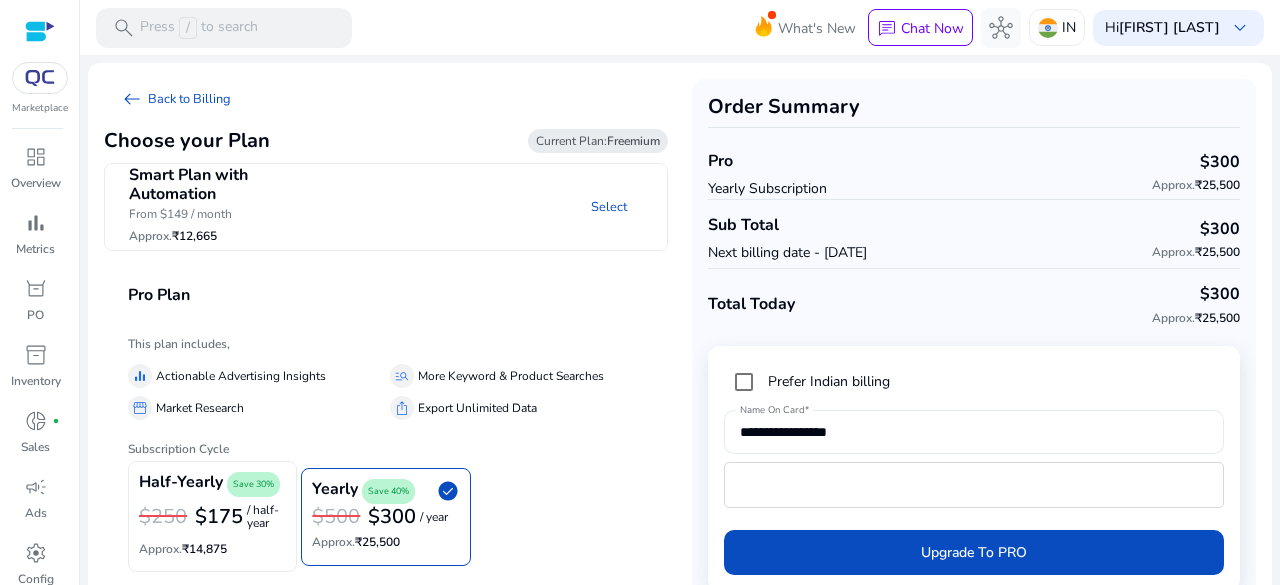 scroll, scrollTop: 35, scrollLeft: 0, axis: vertical 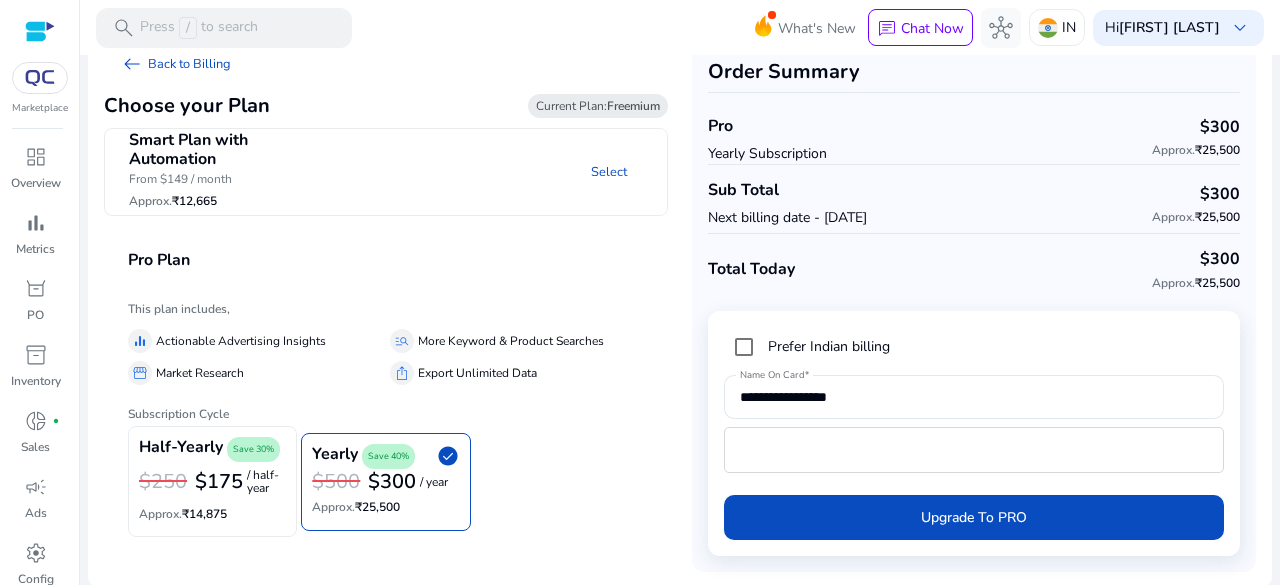 click on "Half-Yearly" 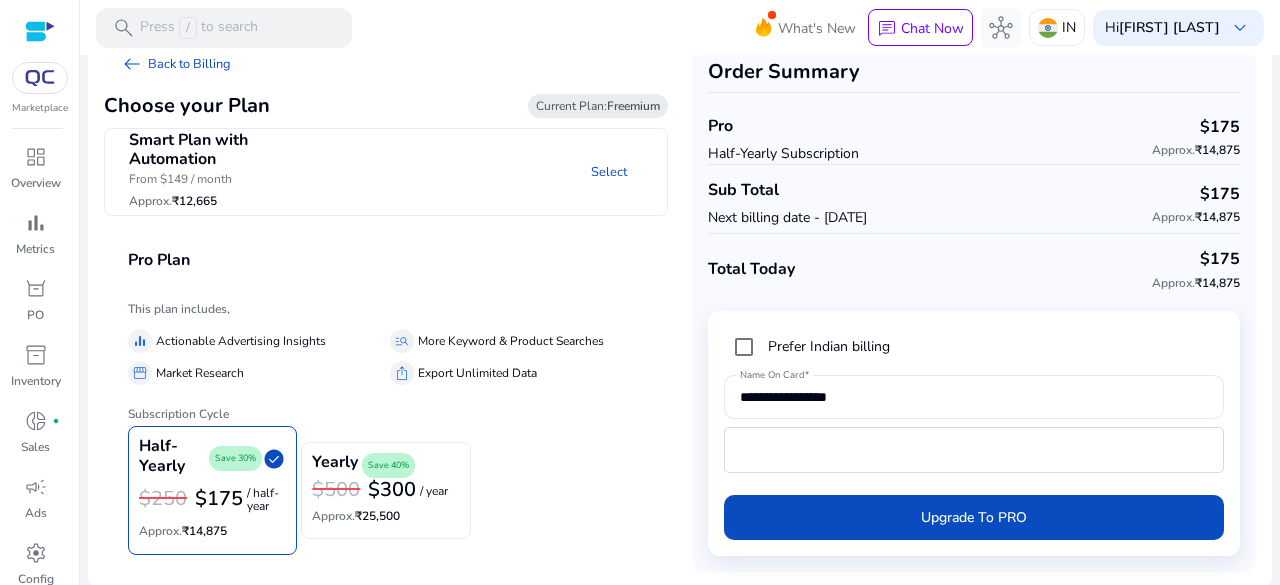 click on "Half-Yearly Save 30% check_circle $250 $175 / half-year Approx. ₹14,875 Yearly Save 40% $500 $300 / year Approx. ₹25,500" 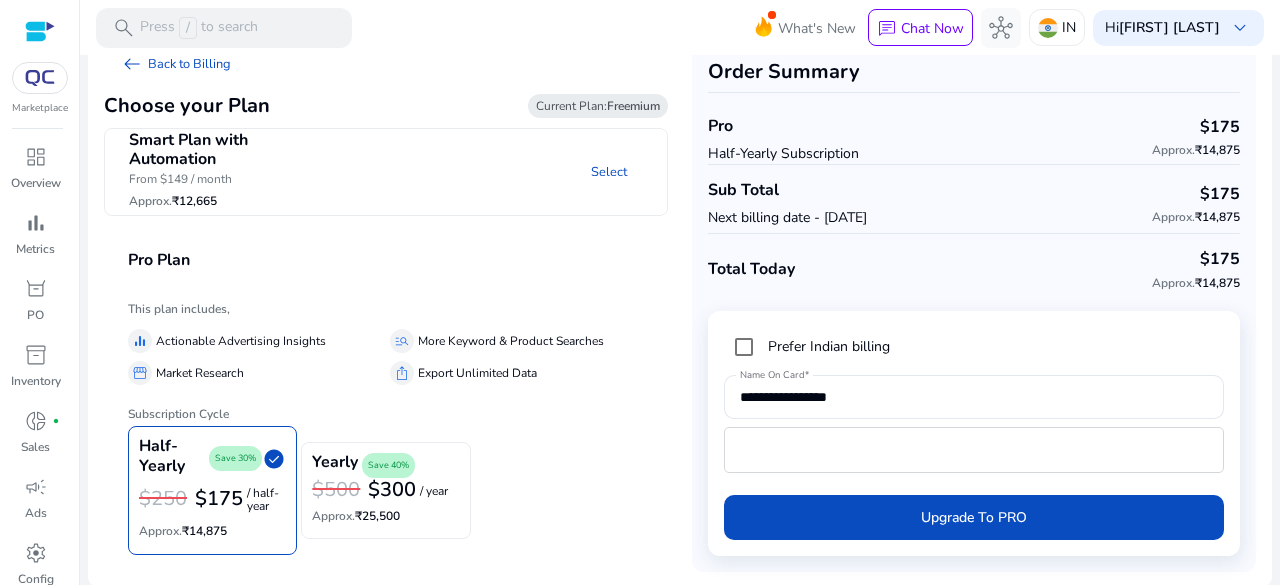 click on "Yearly  Save 40%" 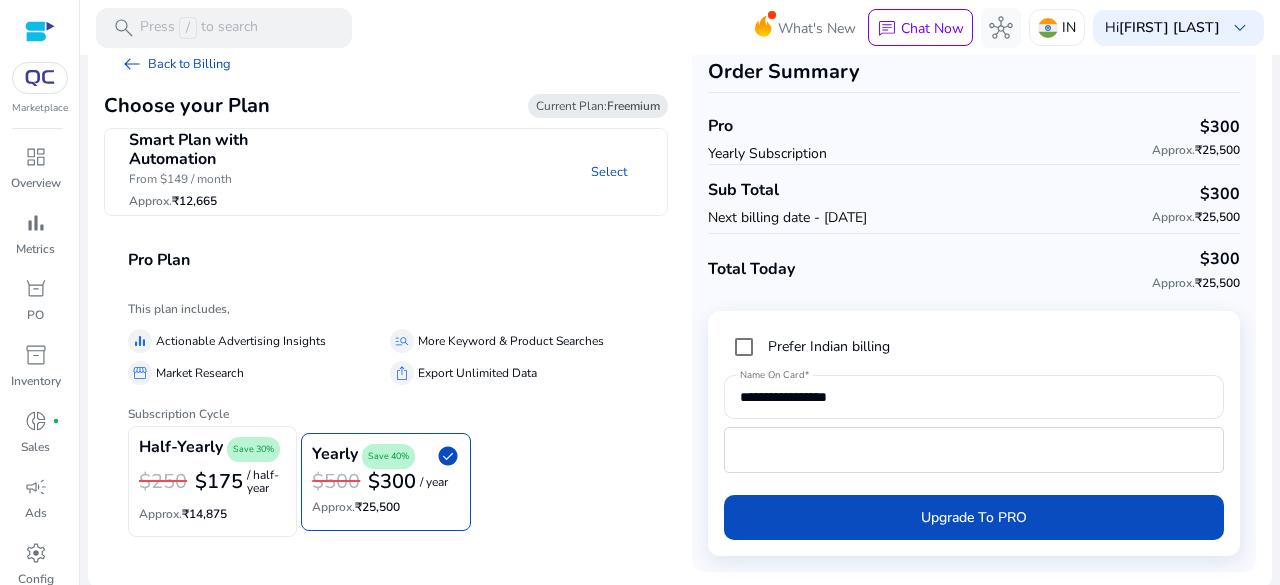 click on "Half-Yearly  Save 30% $250 $175  / half-year  Approx.  ₹14,875   Yearly  Save 40%  check_circle  $500 $300  / year  Approx.  ₹25,500" 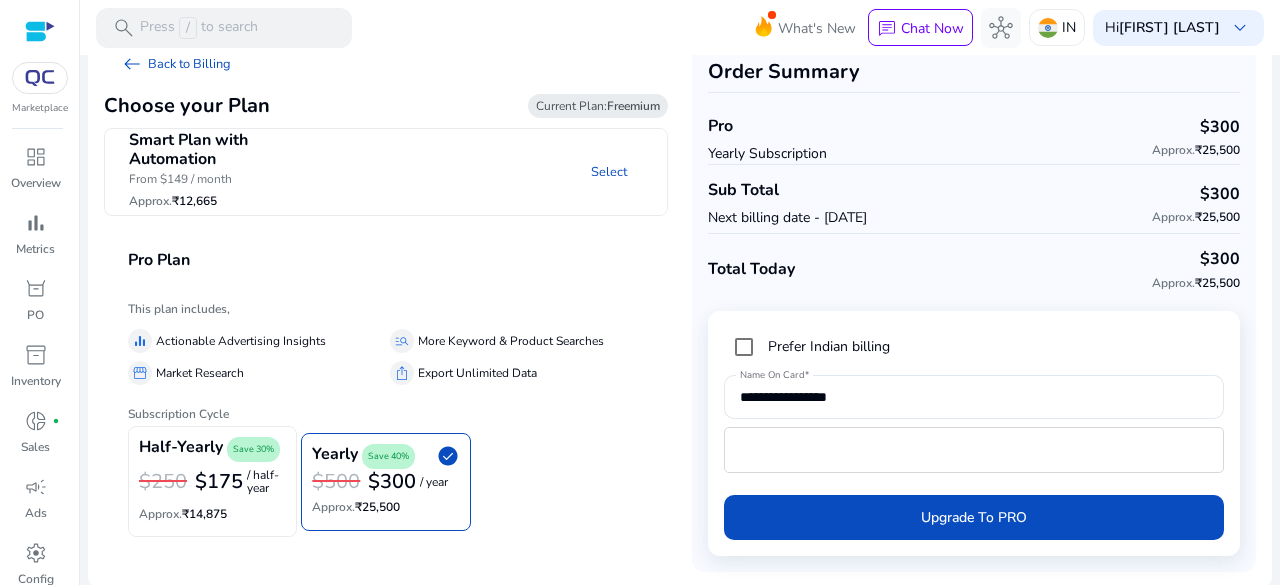 click on "$175  / half-year" 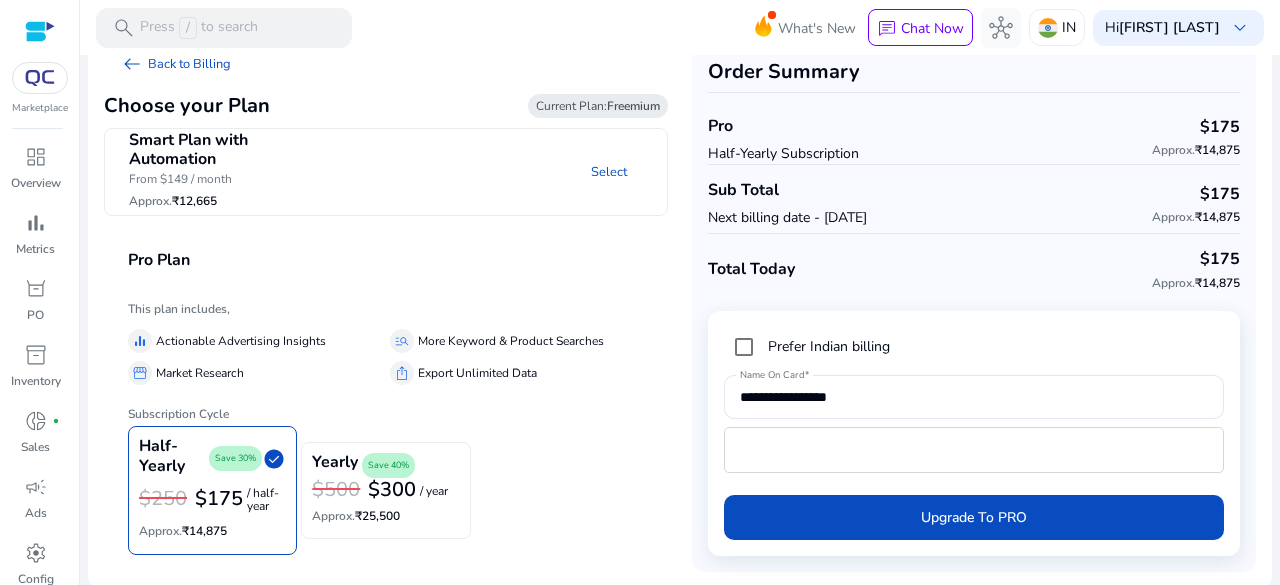 click on "Yearly  Save 40% $500 $300  / year  Approx.  ₹25,500" 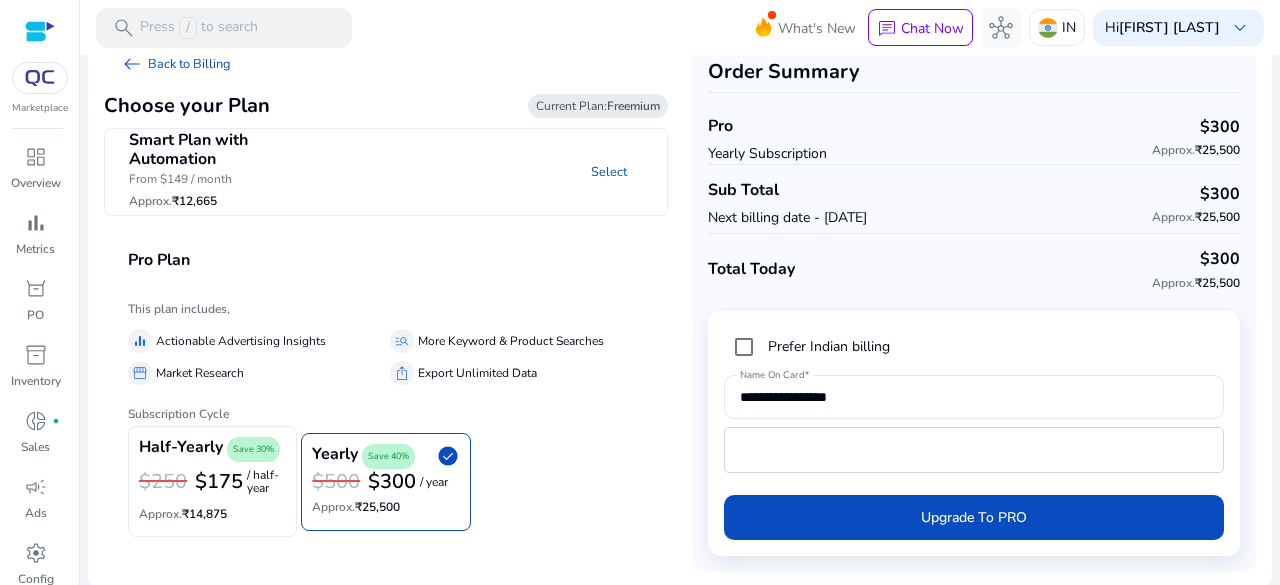 click on "Save 30%" 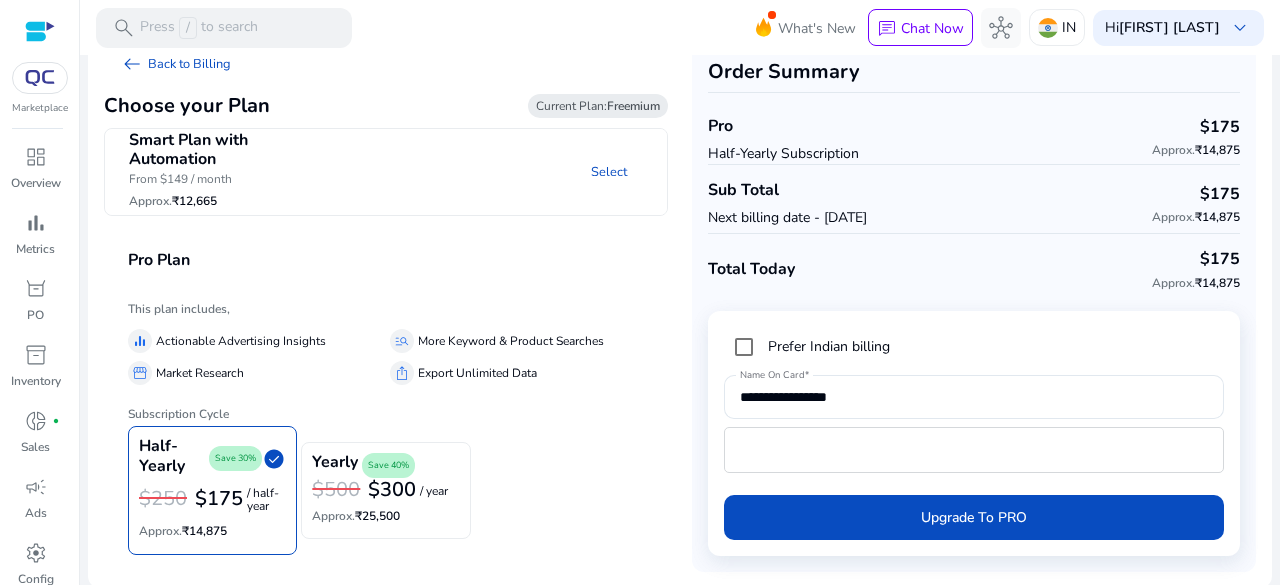 click on "Half-Yearly  Save 30%  check_circle" 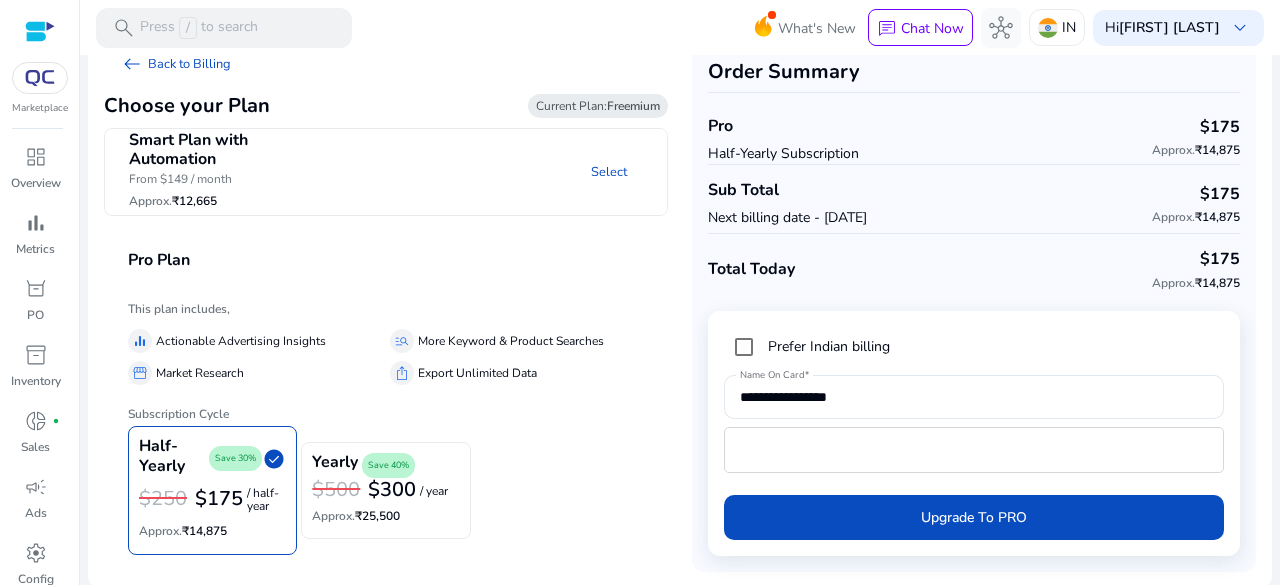 click on "Half-Yearly  Save 30%  check_circle" 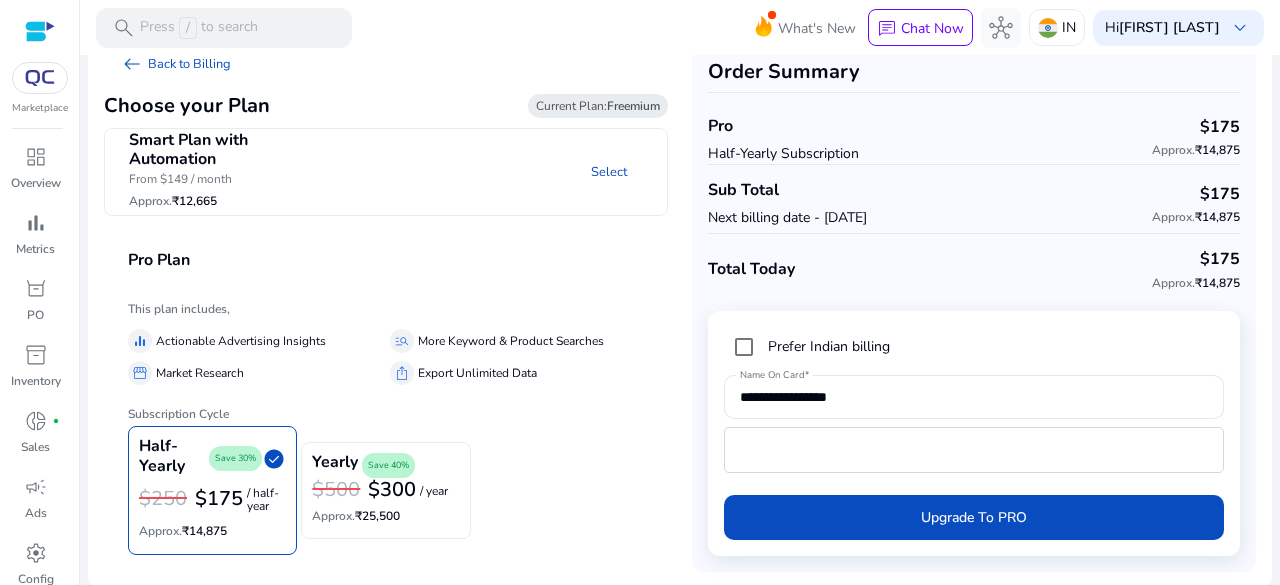 drag, startPoint x: 251, startPoint y: 450, endPoint x: 261, endPoint y: 449, distance: 10.049875 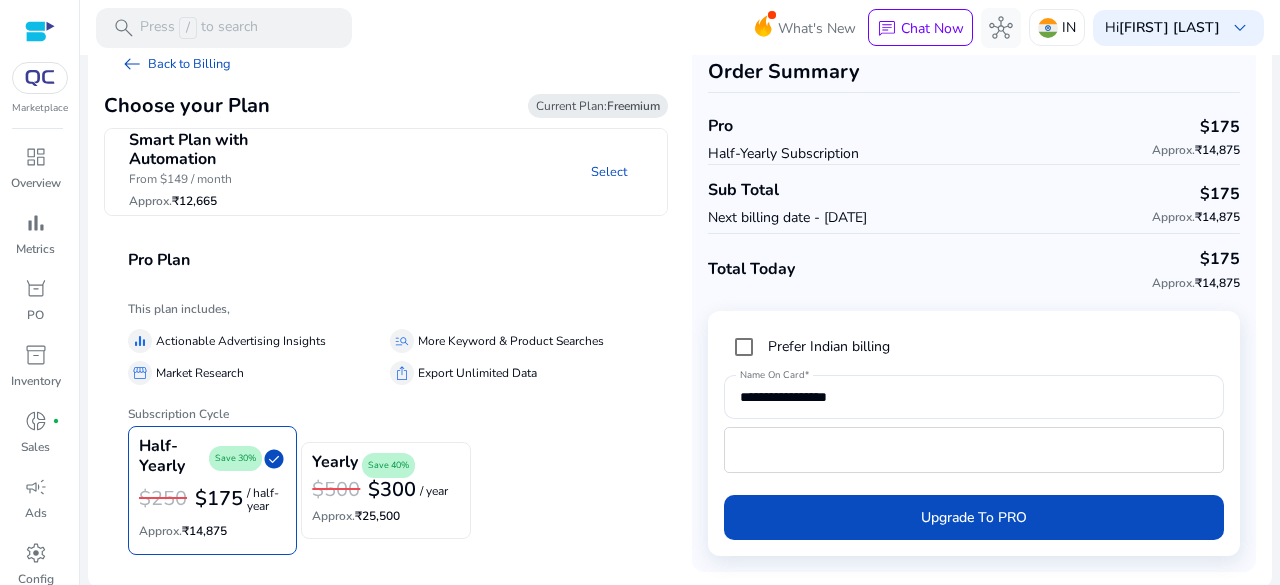 click on "check_circle" 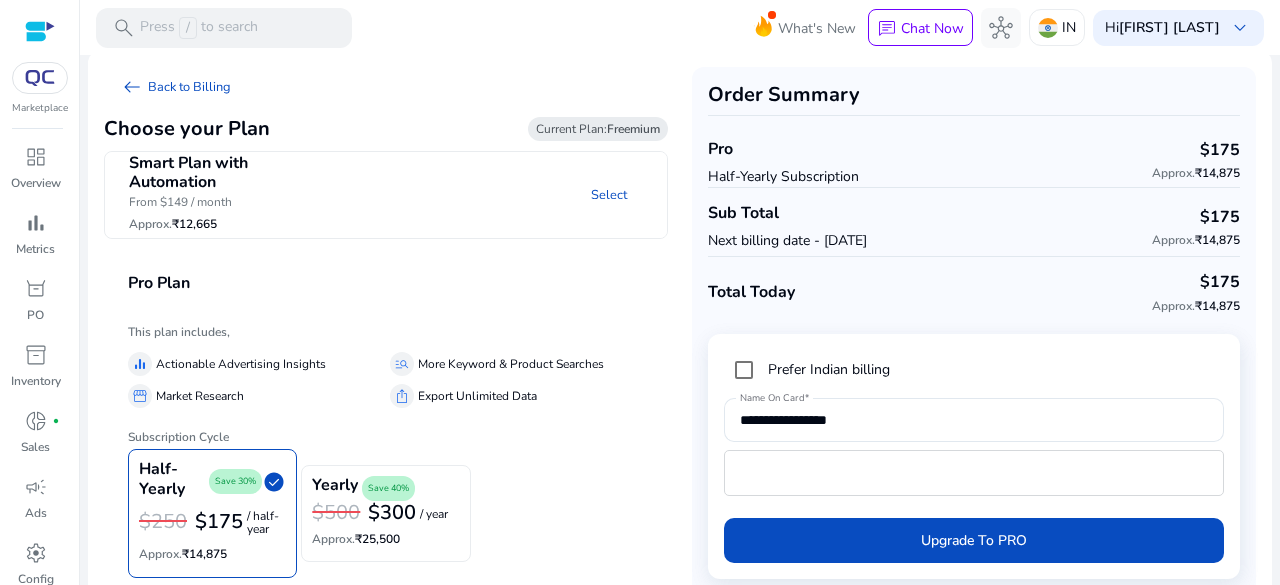 scroll, scrollTop: 0, scrollLeft: 0, axis: both 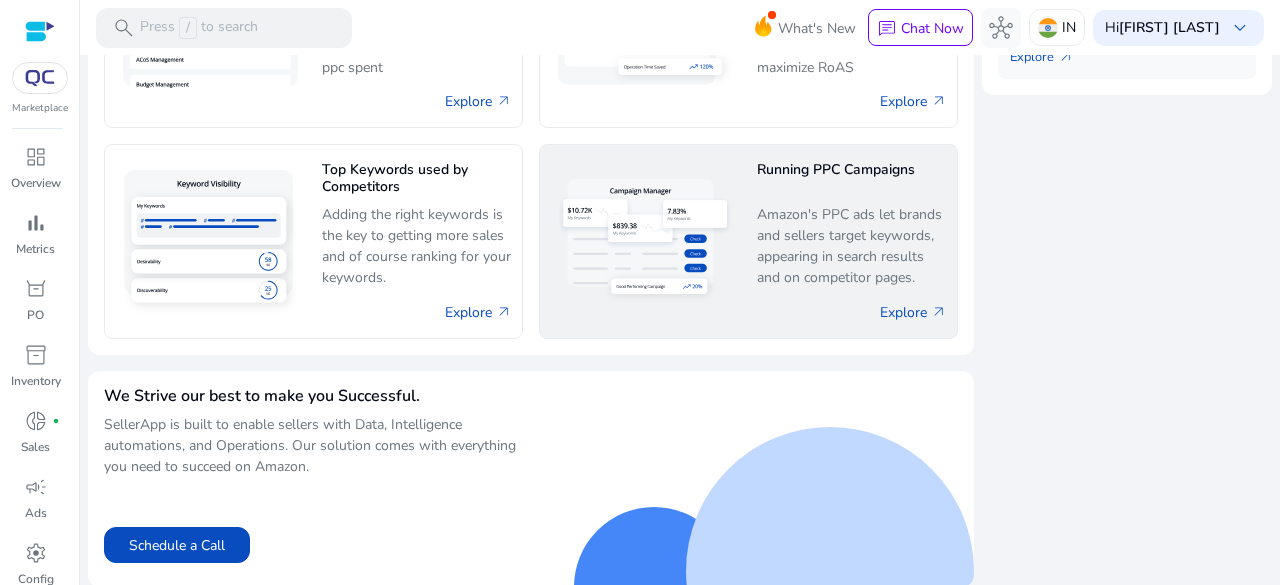drag, startPoint x: 474, startPoint y: 301, endPoint x: 712, endPoint y: 334, distance: 240.27692 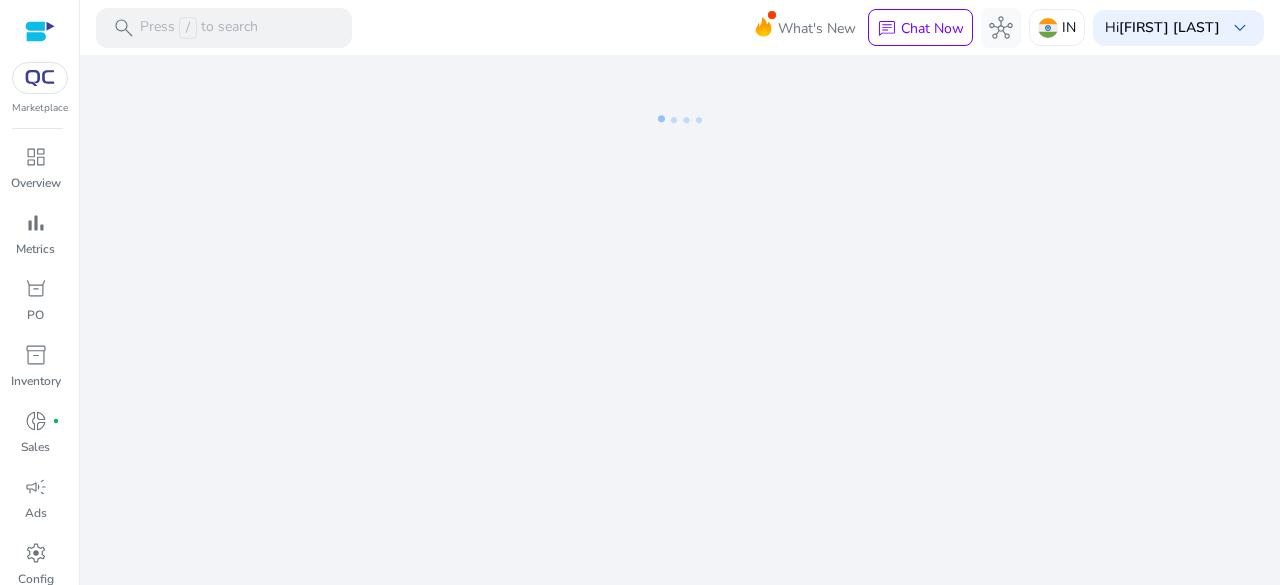 scroll, scrollTop: 0, scrollLeft: 0, axis: both 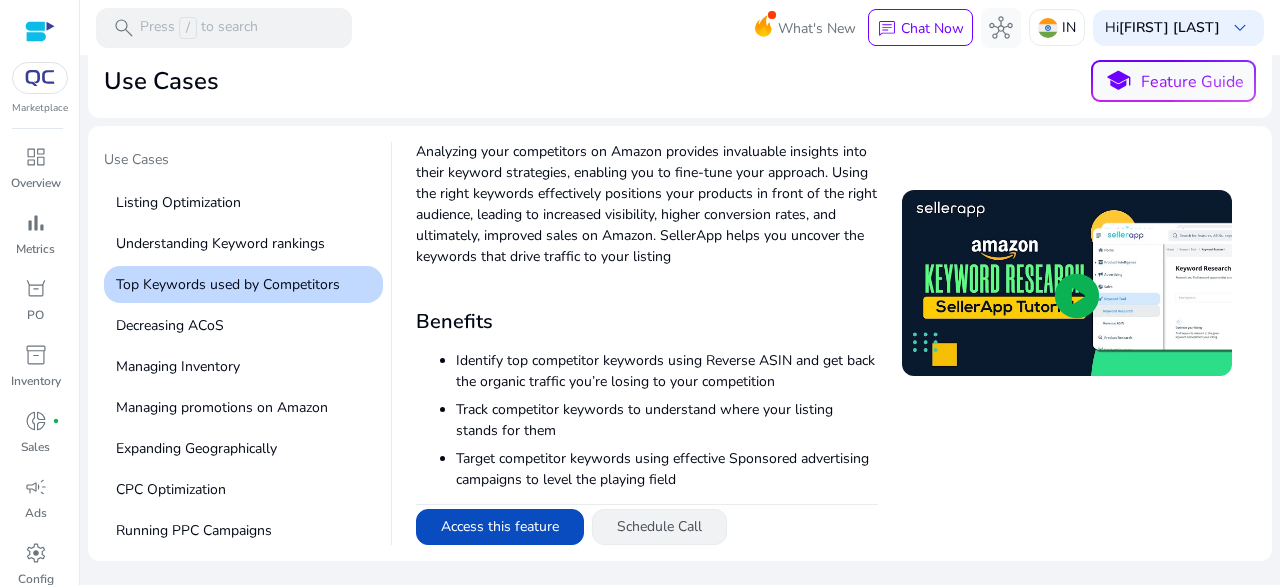 click on "Schedule Call" 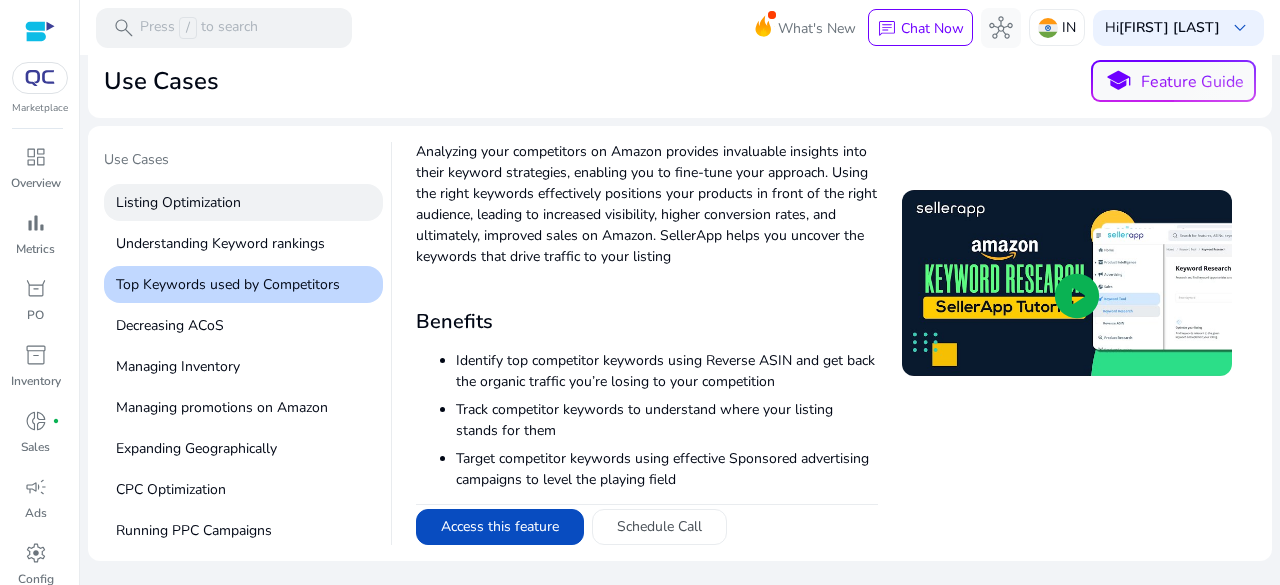 click on "Listing Optimization" 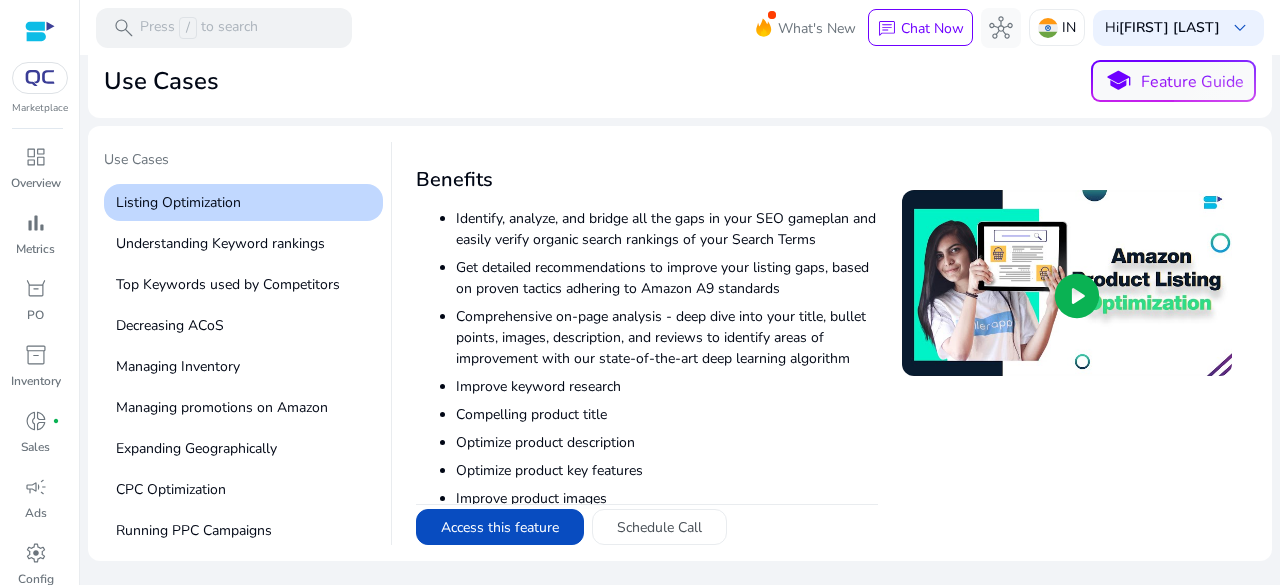 scroll, scrollTop: 345, scrollLeft: 0, axis: vertical 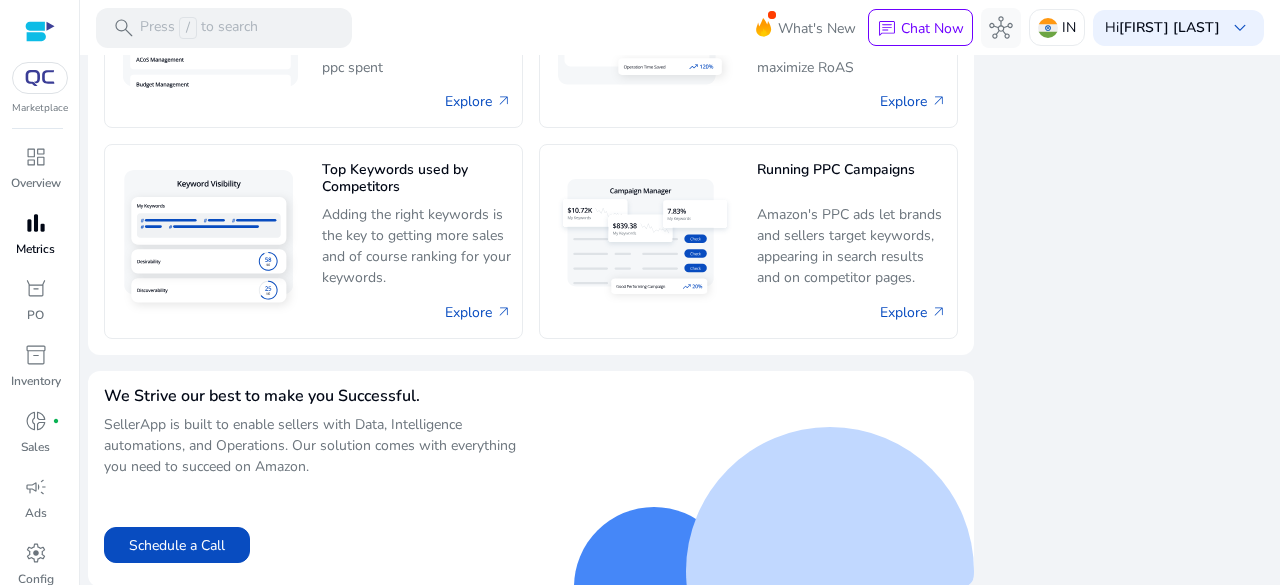 click on "Metrics" at bounding box center [35, 249] 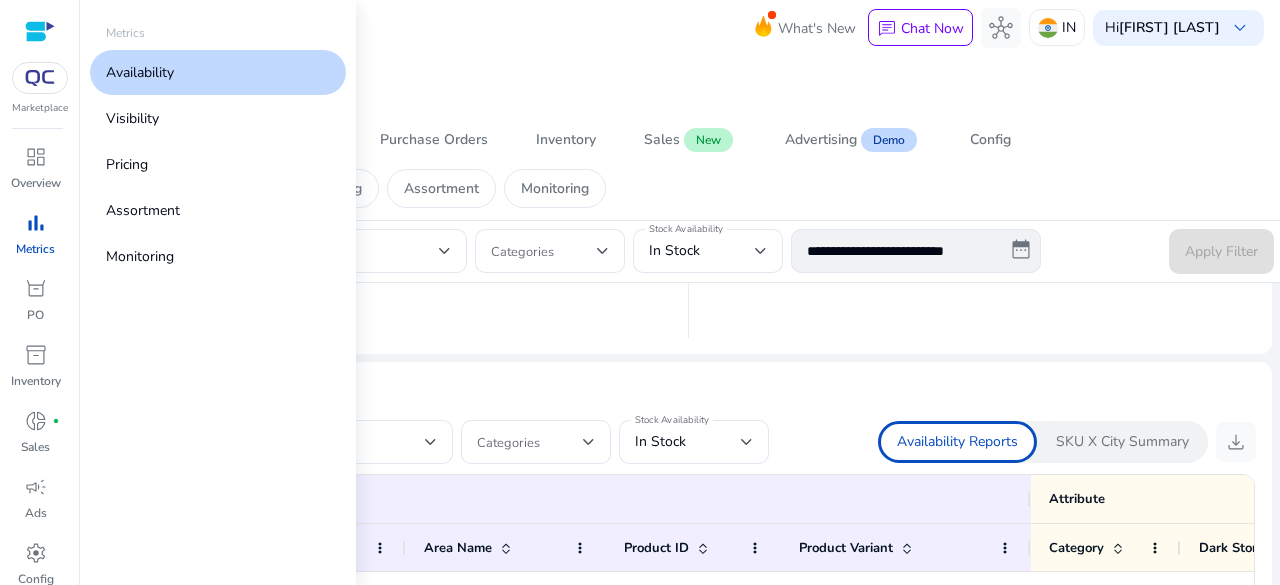 scroll, scrollTop: 0, scrollLeft: 0, axis: both 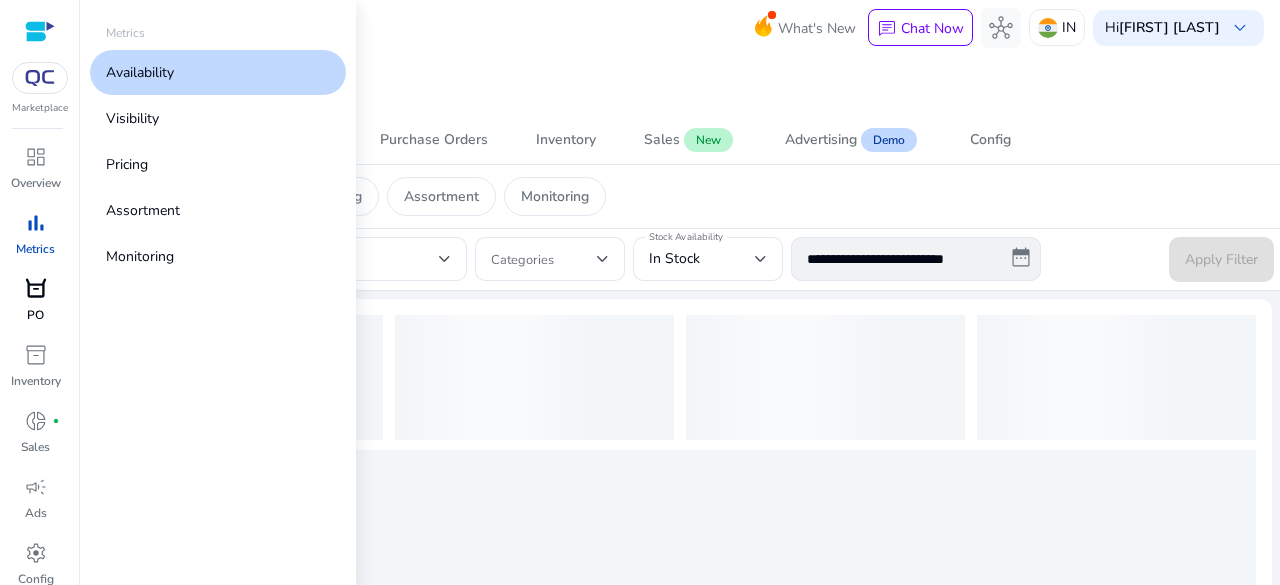drag, startPoint x: 44, startPoint y: 254, endPoint x: 32, endPoint y: 314, distance: 61.188232 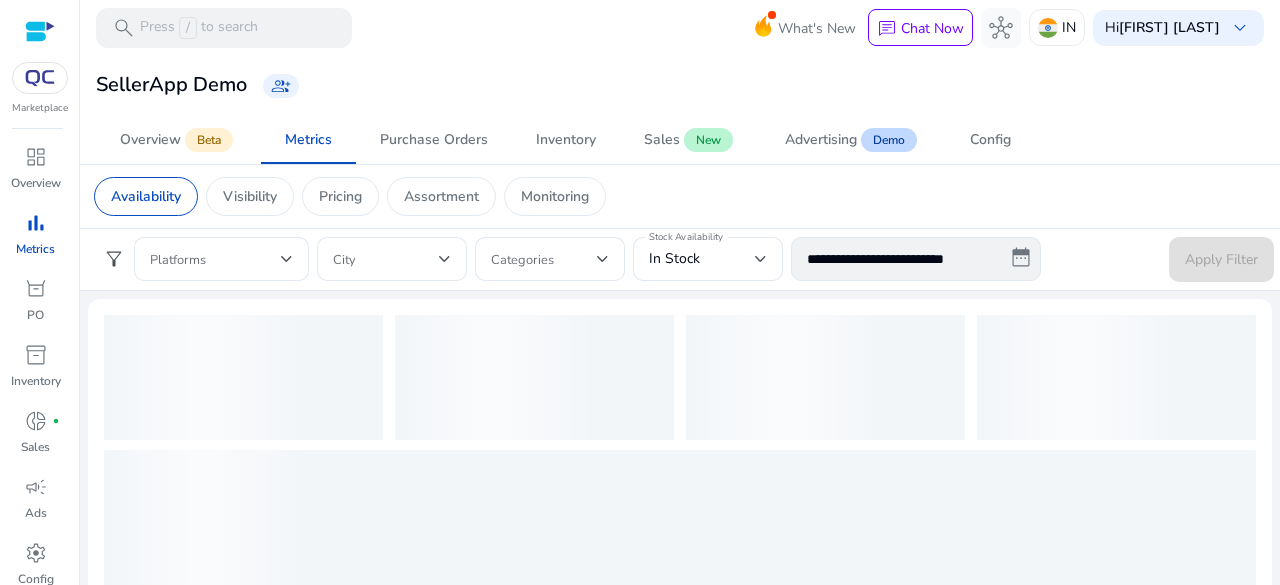 click 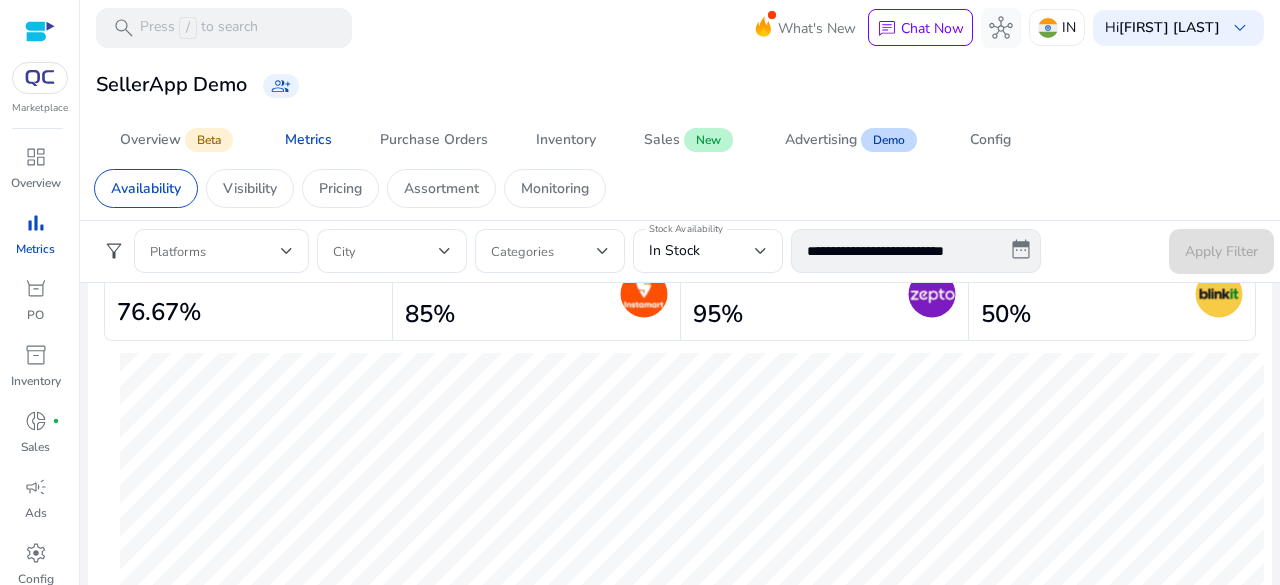 scroll, scrollTop: 0, scrollLeft: 0, axis: both 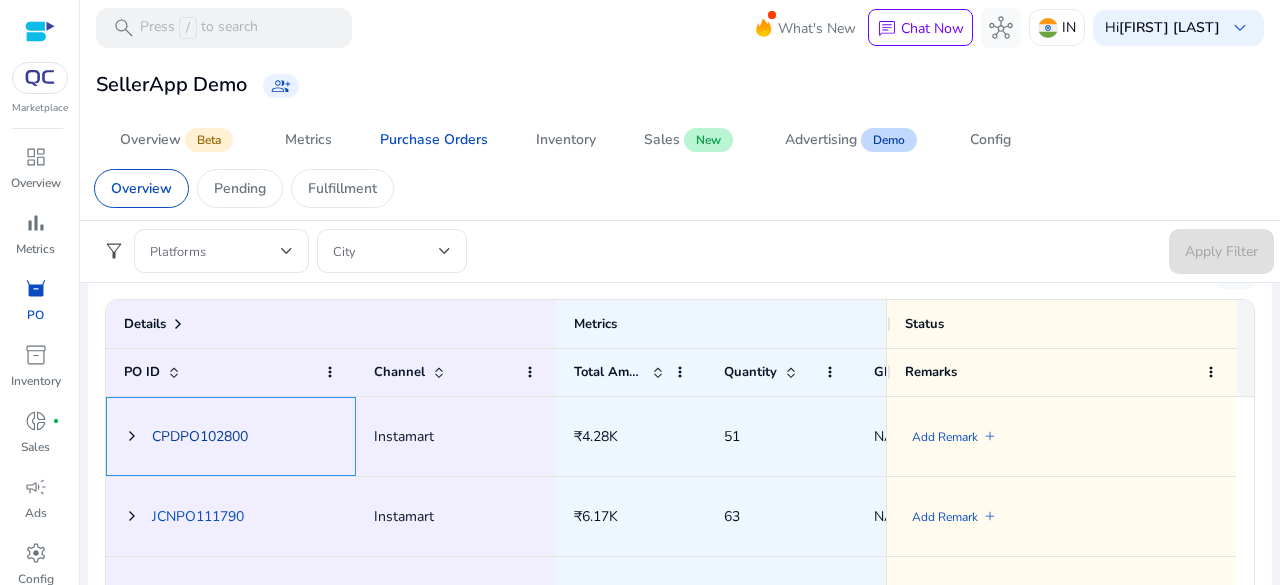 click on "CPDPO102800" 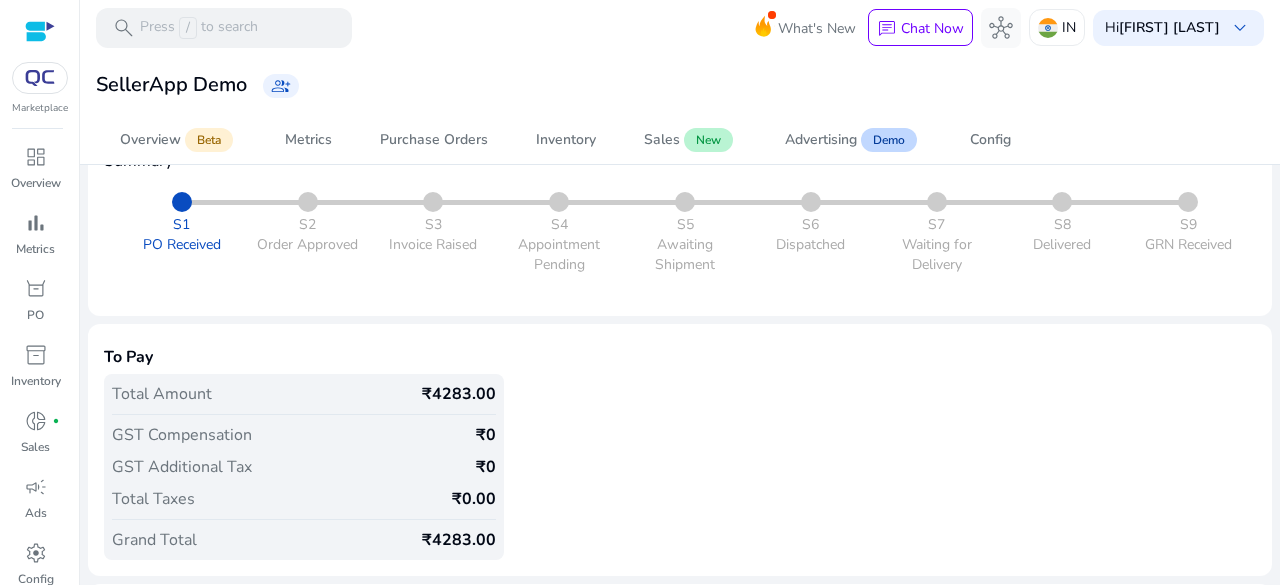 scroll, scrollTop: 353, scrollLeft: 0, axis: vertical 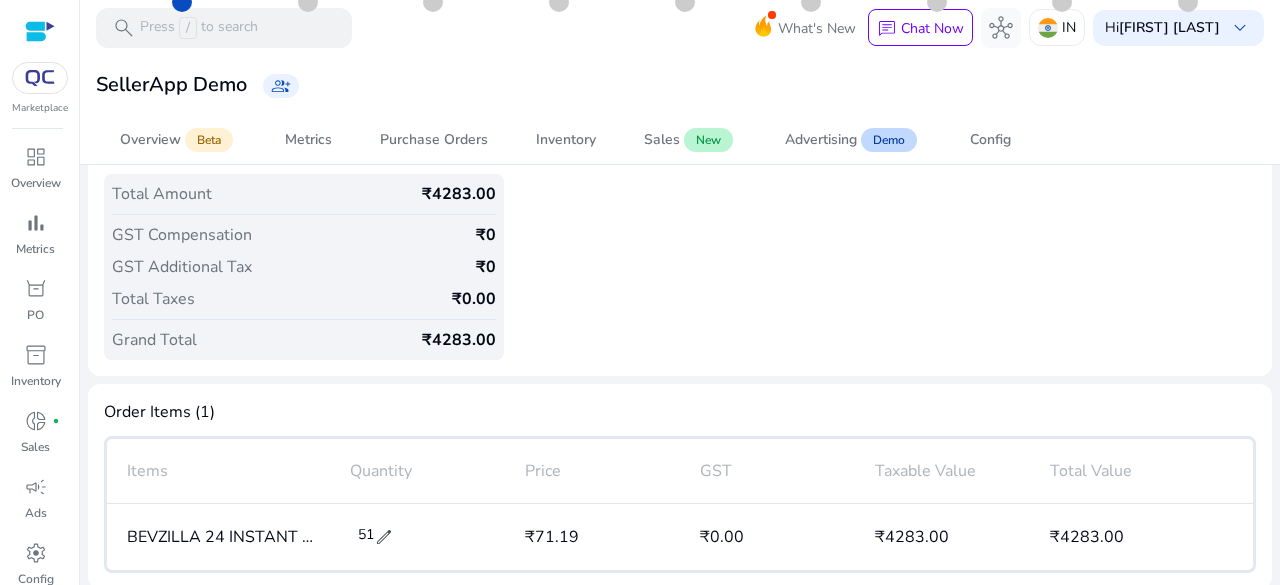 click on "edit" 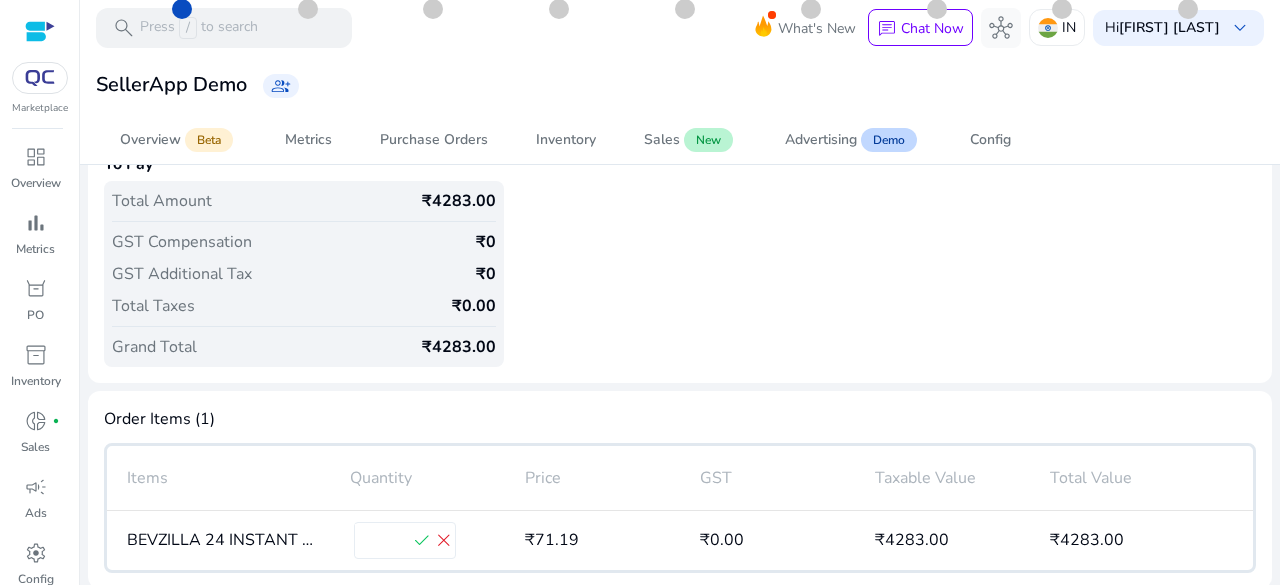 click on "**" 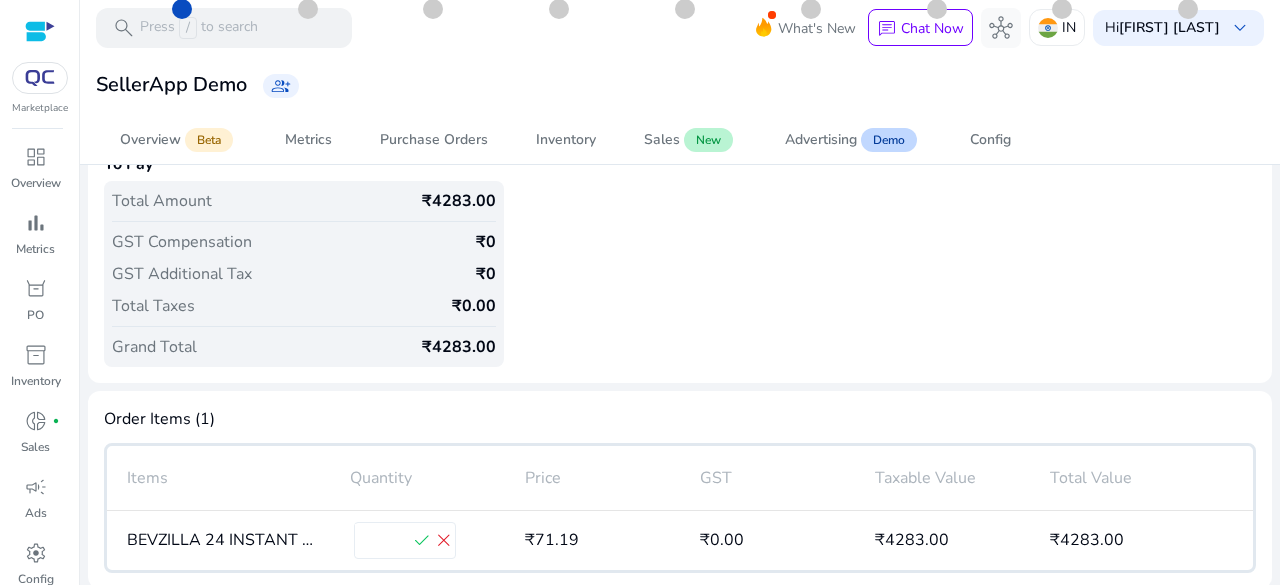 type on "*" 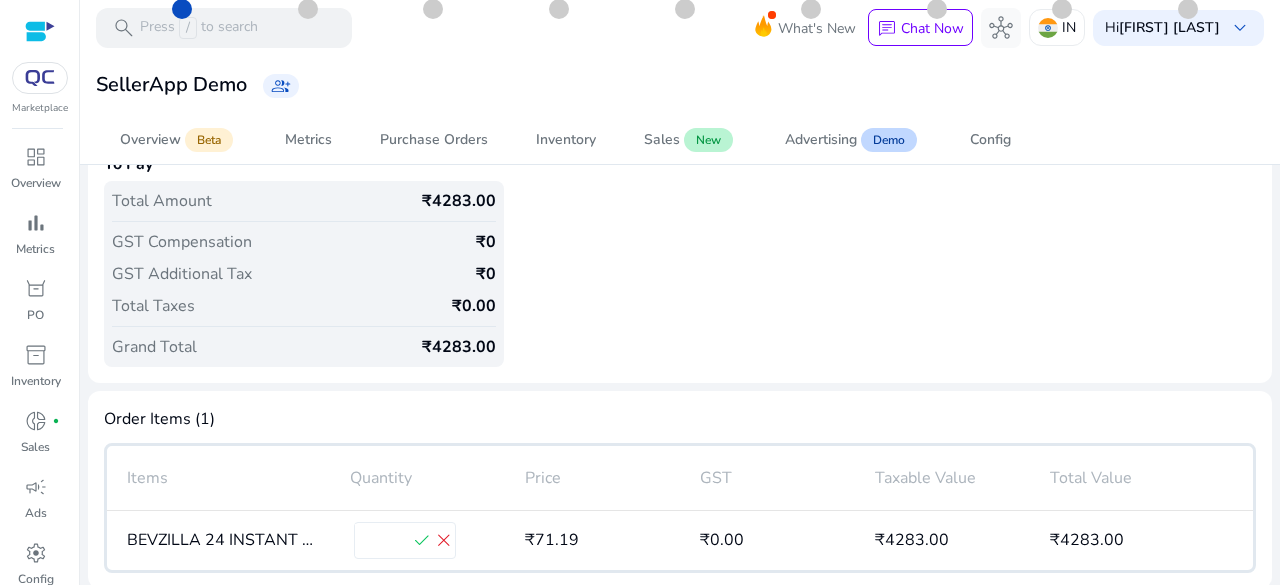 type on "****" 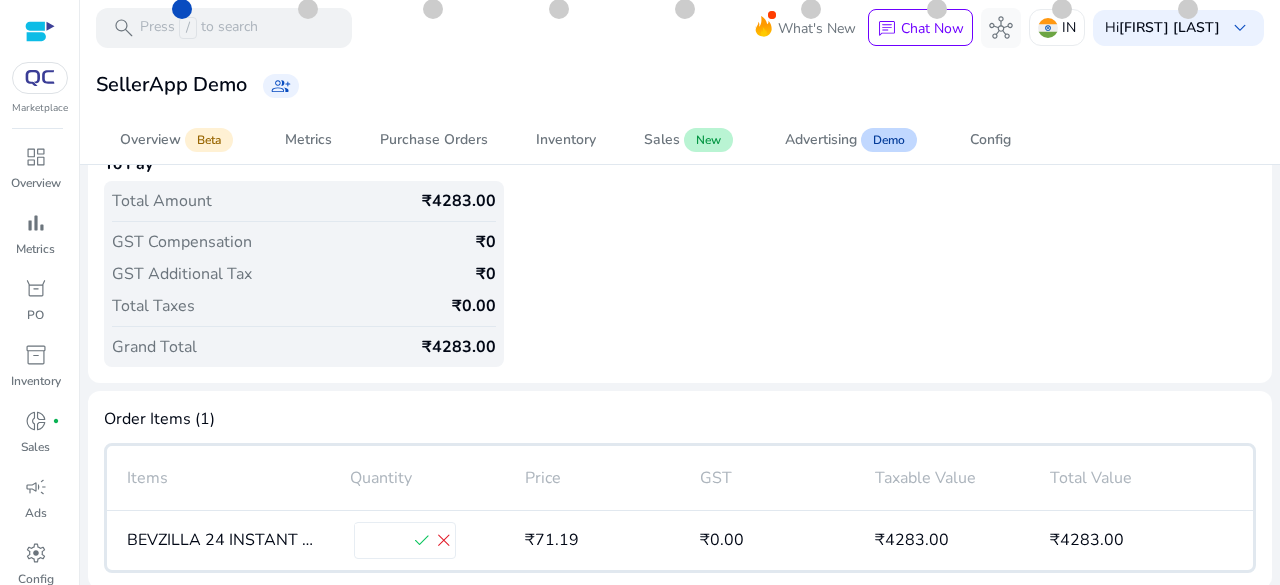 click on "arrow_back Back to all POs # CPDPO102800 PO Received  Order Approved  Summary S1 PO Received S2 Order Approved S3 Invoice Raised S4 Appointment Pending S5 Awaiting Shipment S6 Dispatched S7 Waiting for Delivery S8 Delivered S9 GRN Received To Pay Total Amount ₹4283.00 GST Compensation ₹0 GST Additional Tax ₹0 Total Taxes ₹0.00 Grand Total ₹4283.00  Order Items (1)   Items   Quantity   Price   GST   Taxable Value   Total Value   BEVZILLA 24 INSTANT COFFEE POWDER SACHETS (24 X 2 GRAM) 48.00 G  ****  check   close   ₹71.19   ₹0.00   ₹4283.00   ₹4283.00" 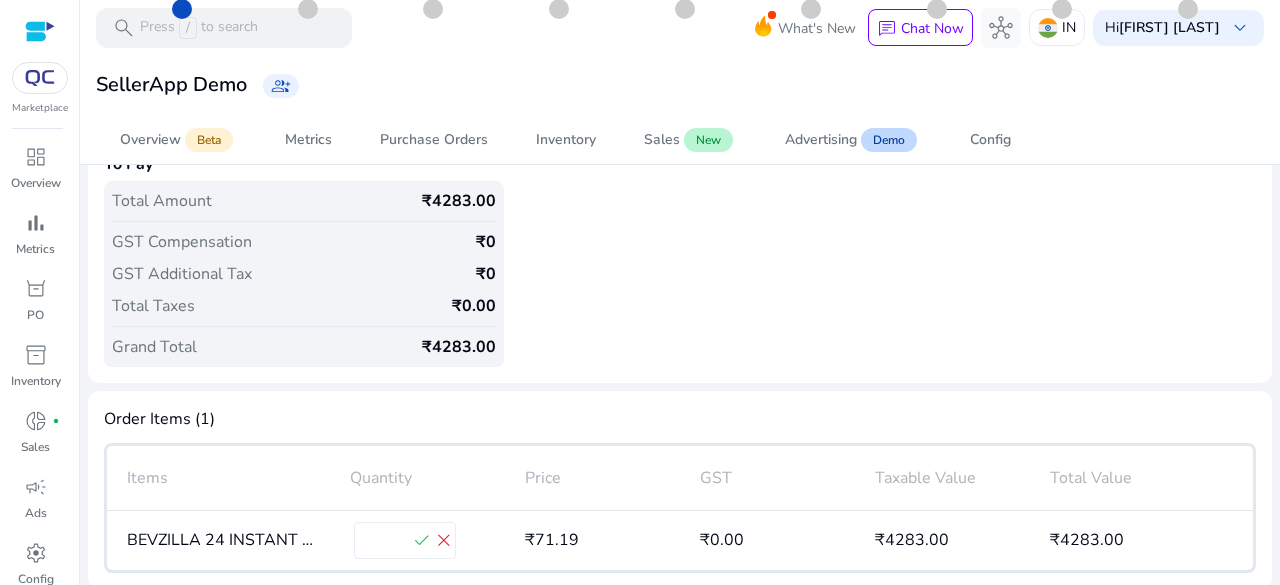 click on "check" 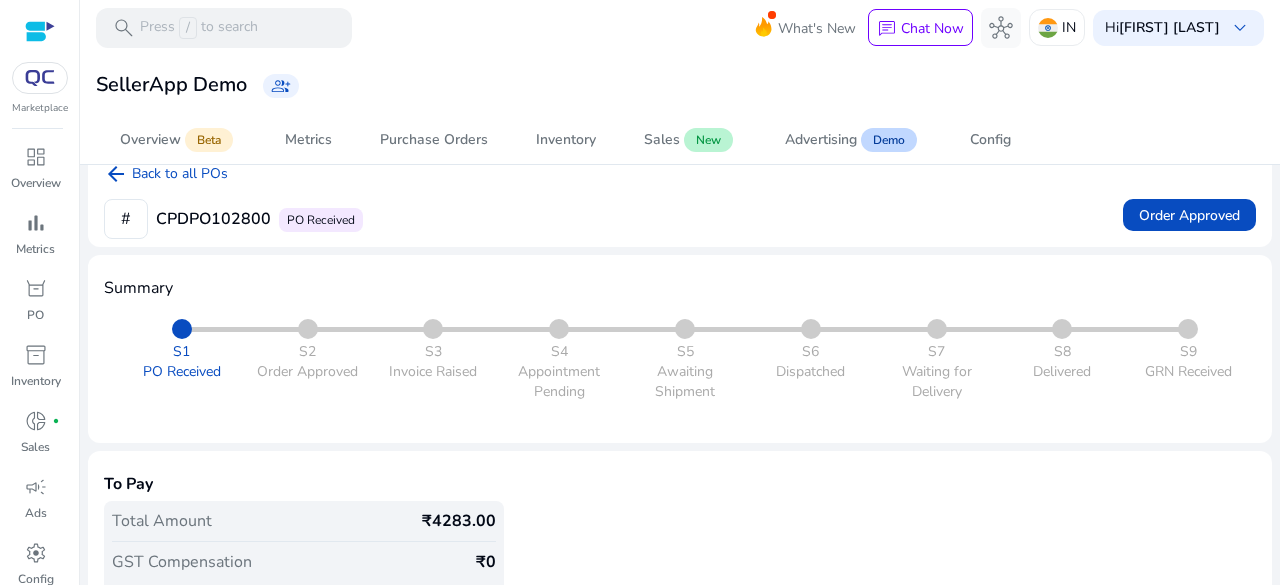 scroll, scrollTop: 0, scrollLeft: 0, axis: both 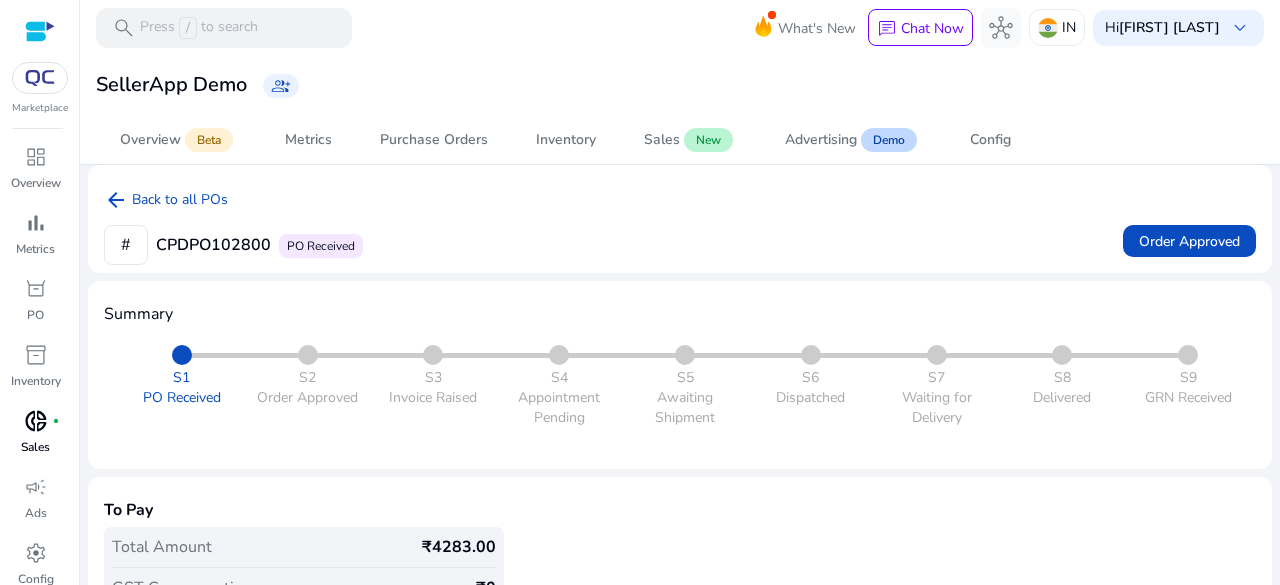 click on "donut_small" at bounding box center (36, 421) 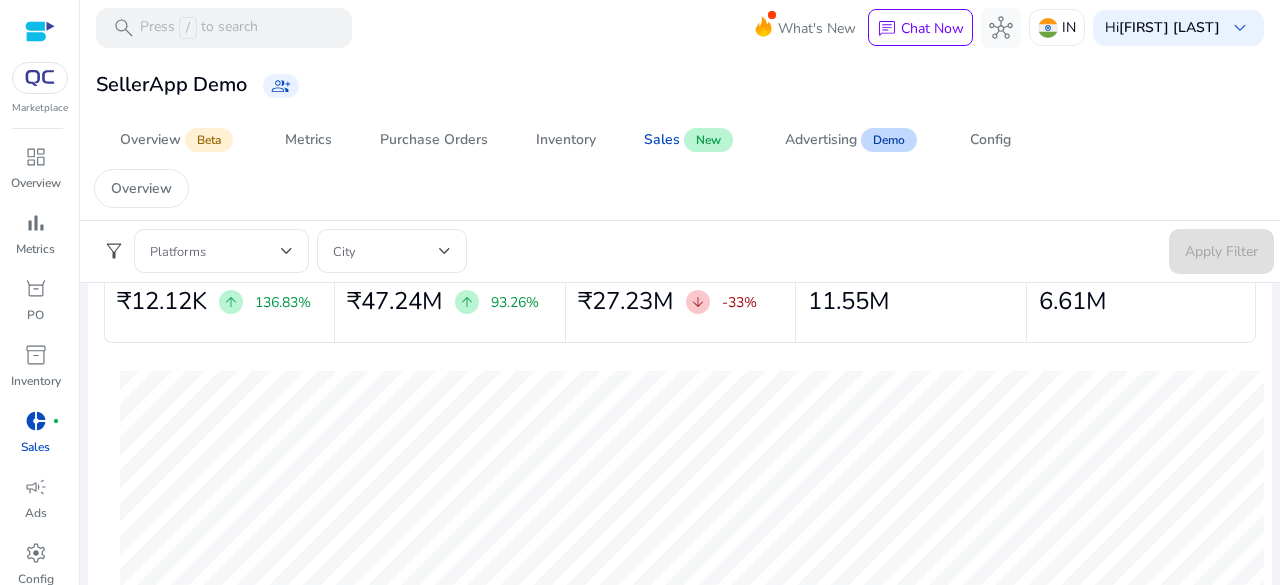 scroll, scrollTop: 0, scrollLeft: 0, axis: both 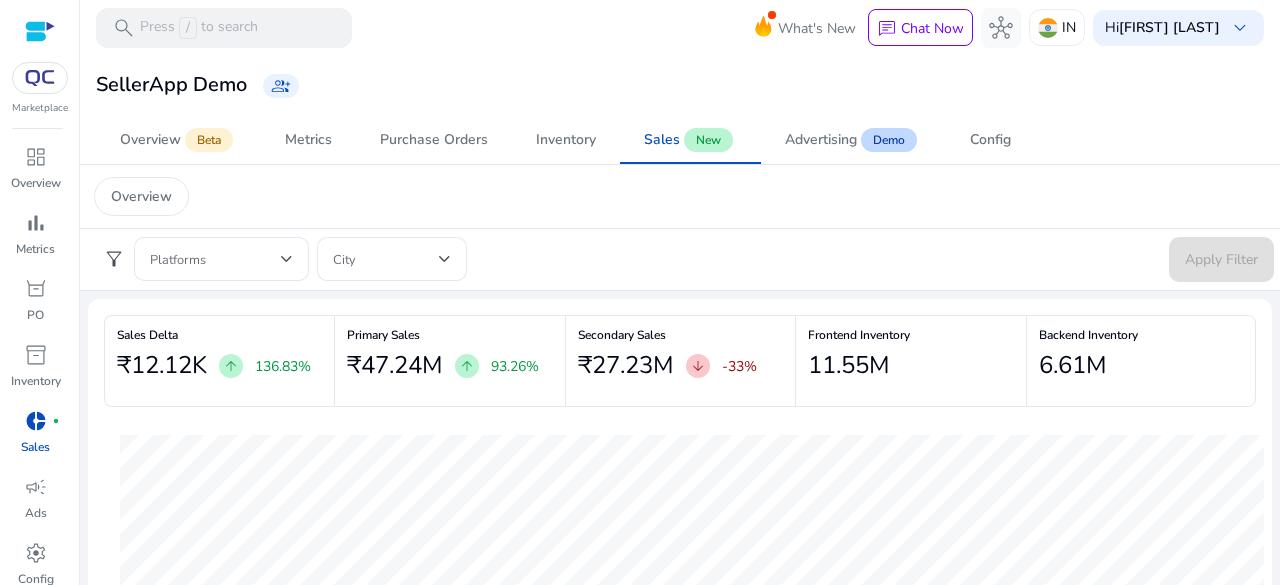 click on "136.83%" 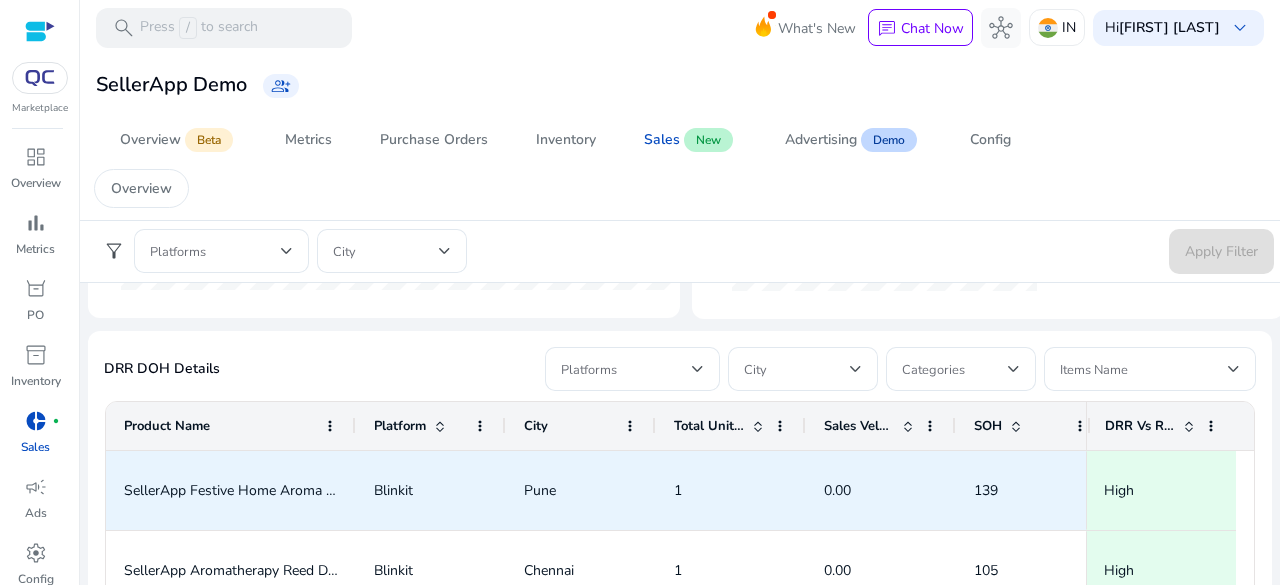 scroll, scrollTop: 1200, scrollLeft: 0, axis: vertical 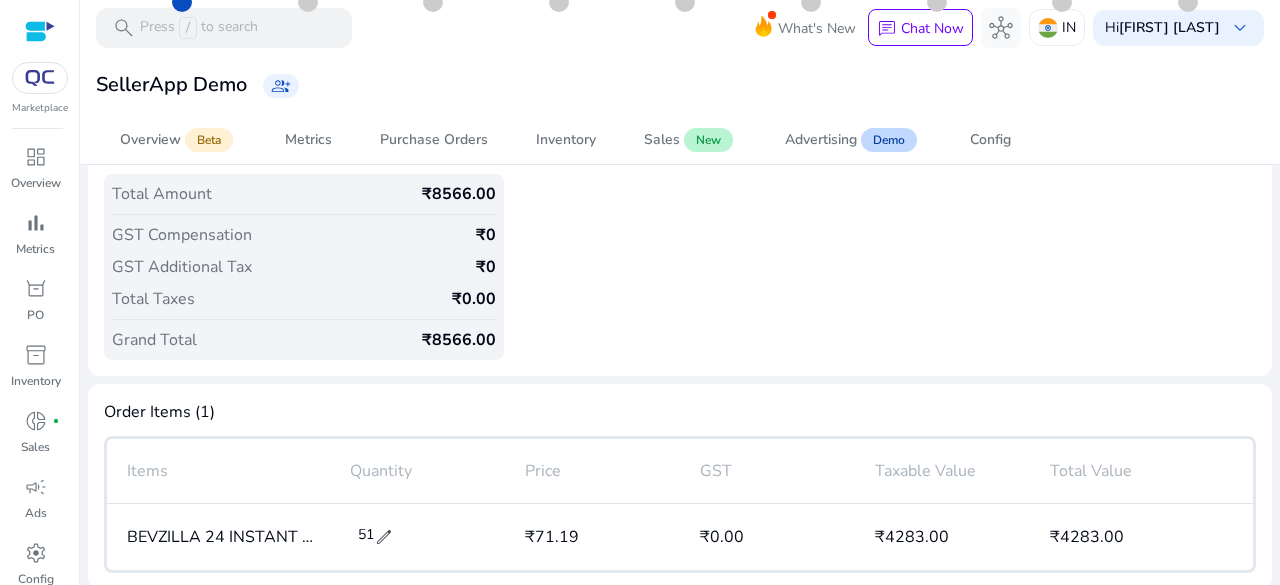 click on "edit" 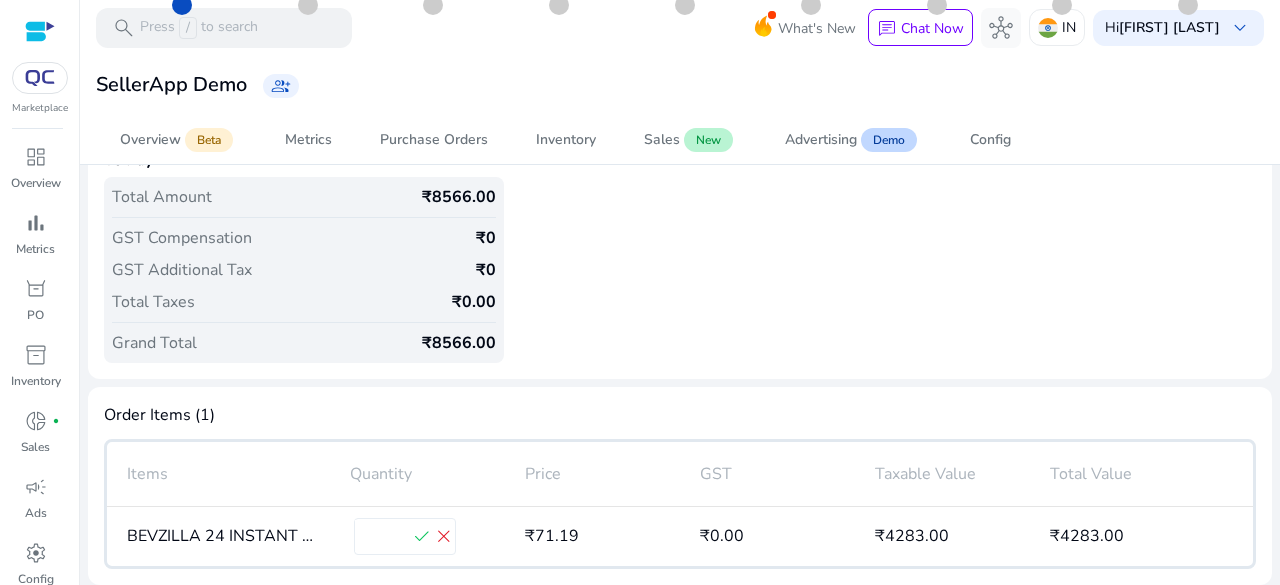 scroll, scrollTop: 346, scrollLeft: 0, axis: vertical 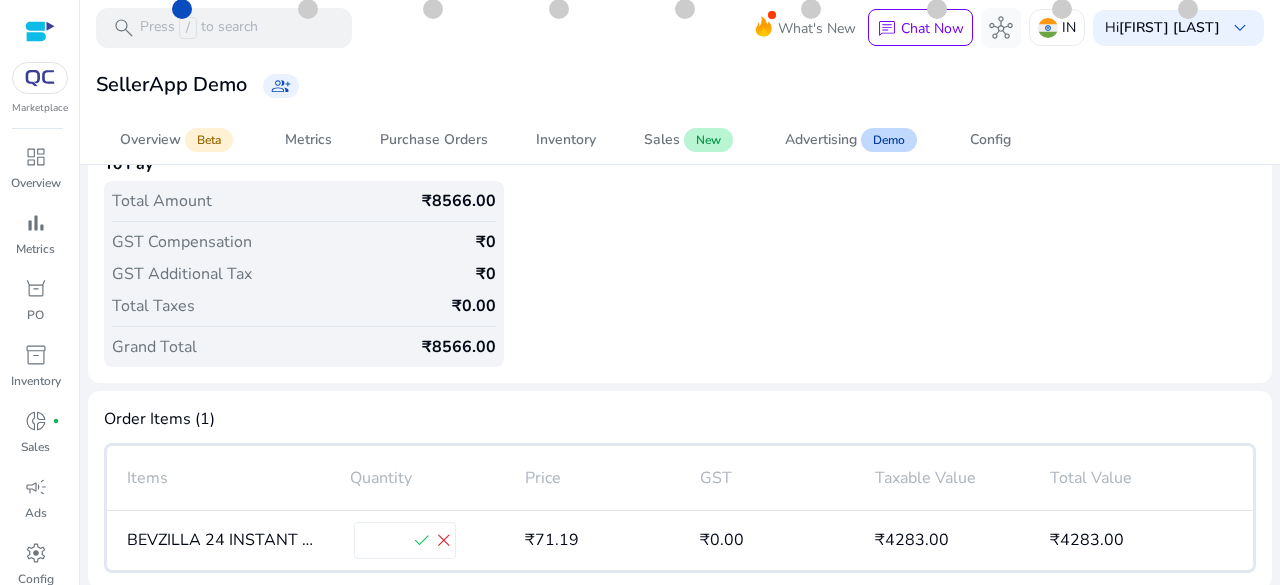 click on "**" 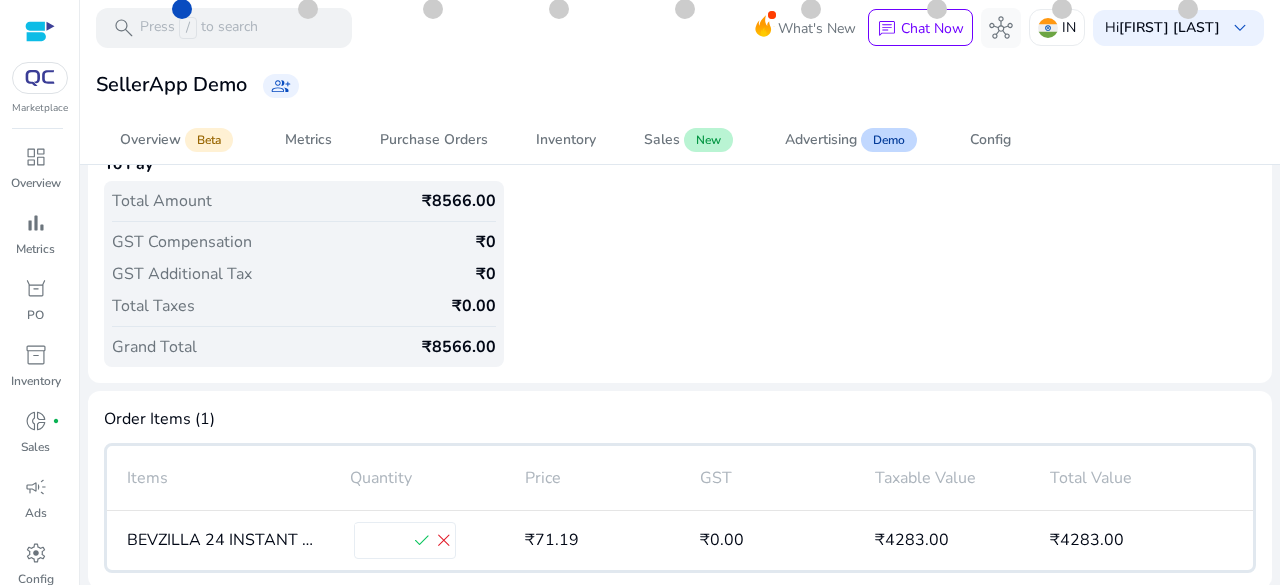 type on "*" 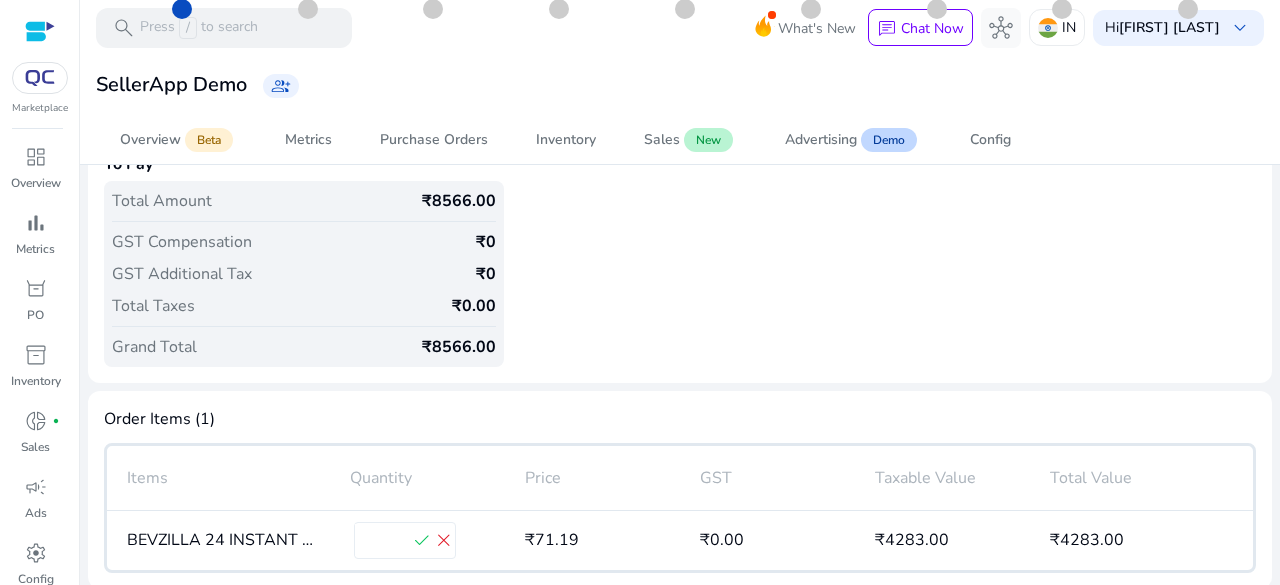 type on "****" 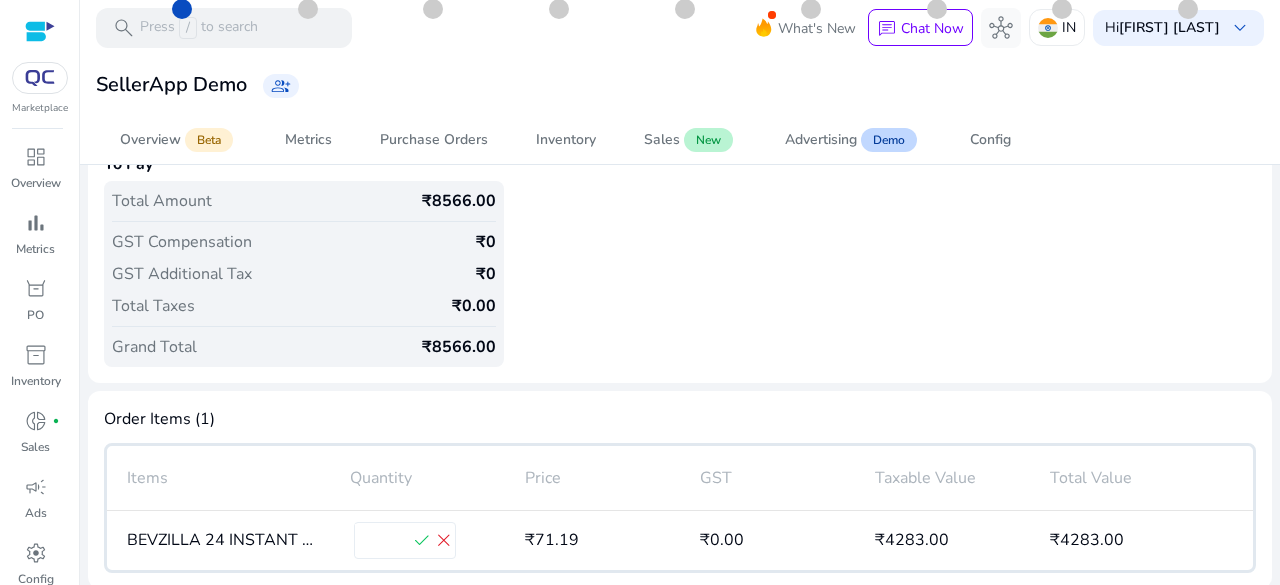 click on "check" 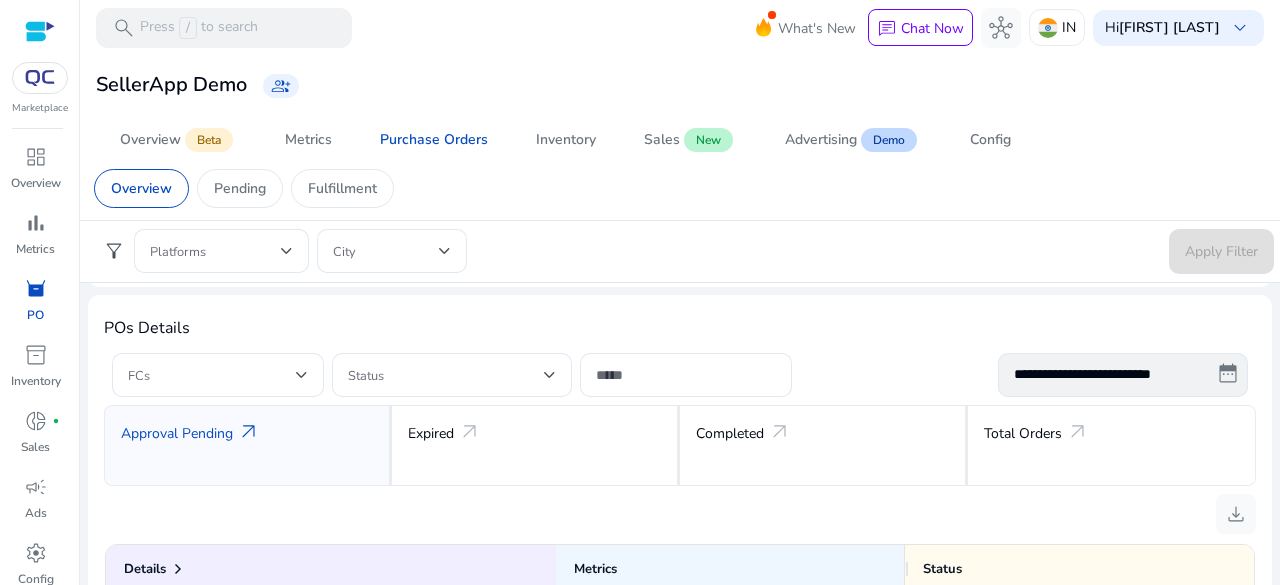 scroll, scrollTop: 0, scrollLeft: 0, axis: both 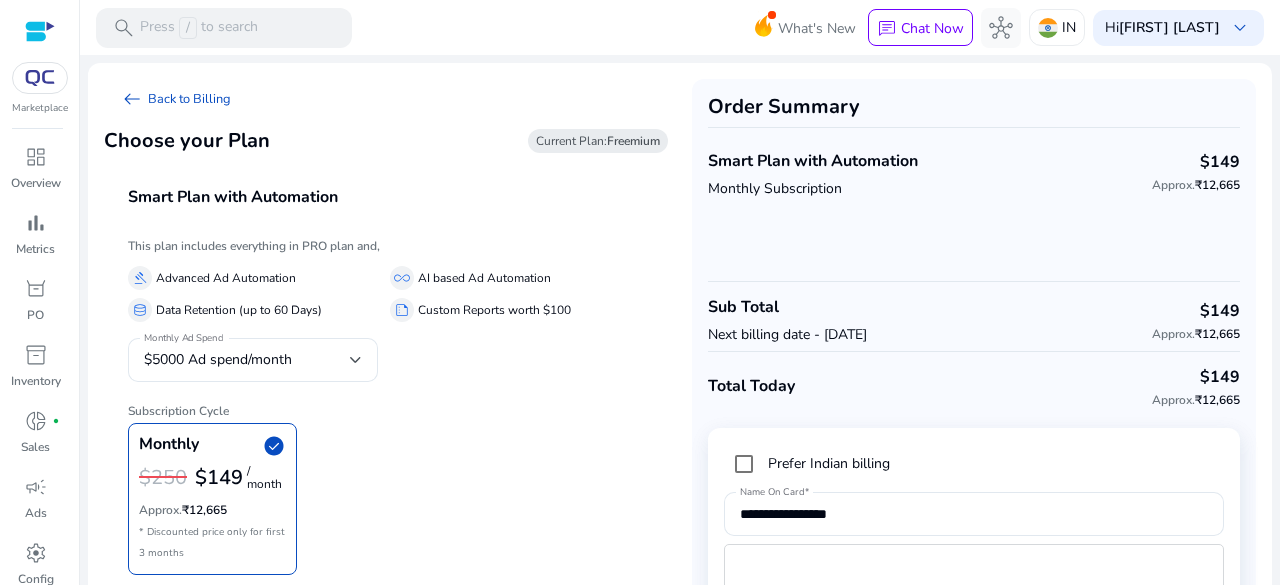 click on "Smart Plan with Automation" 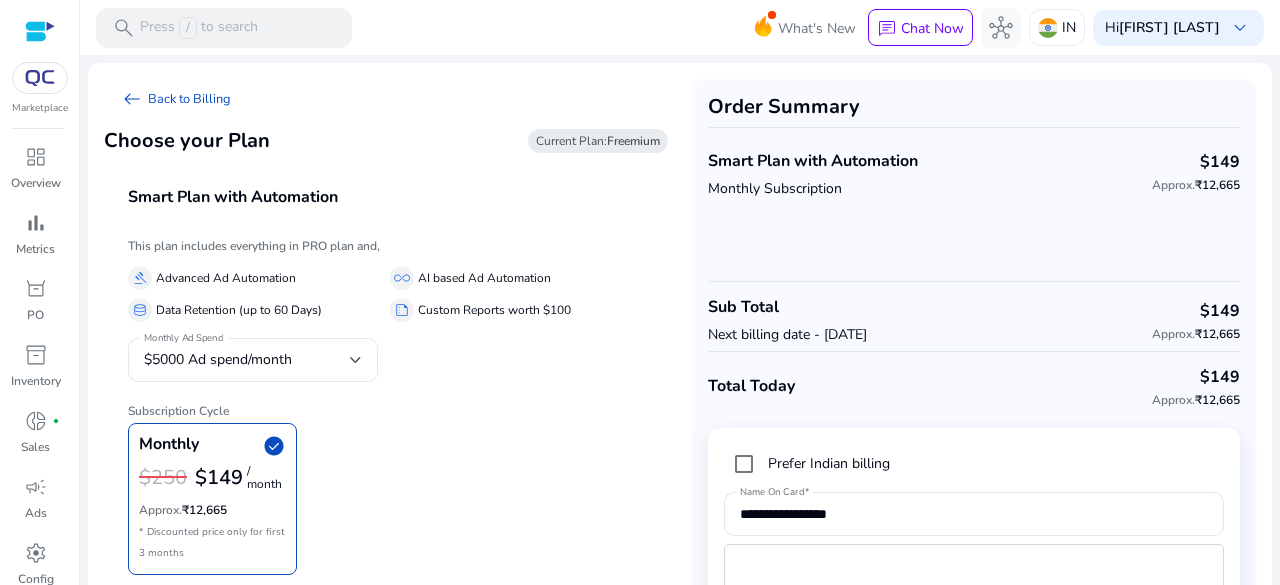 click on "**********" 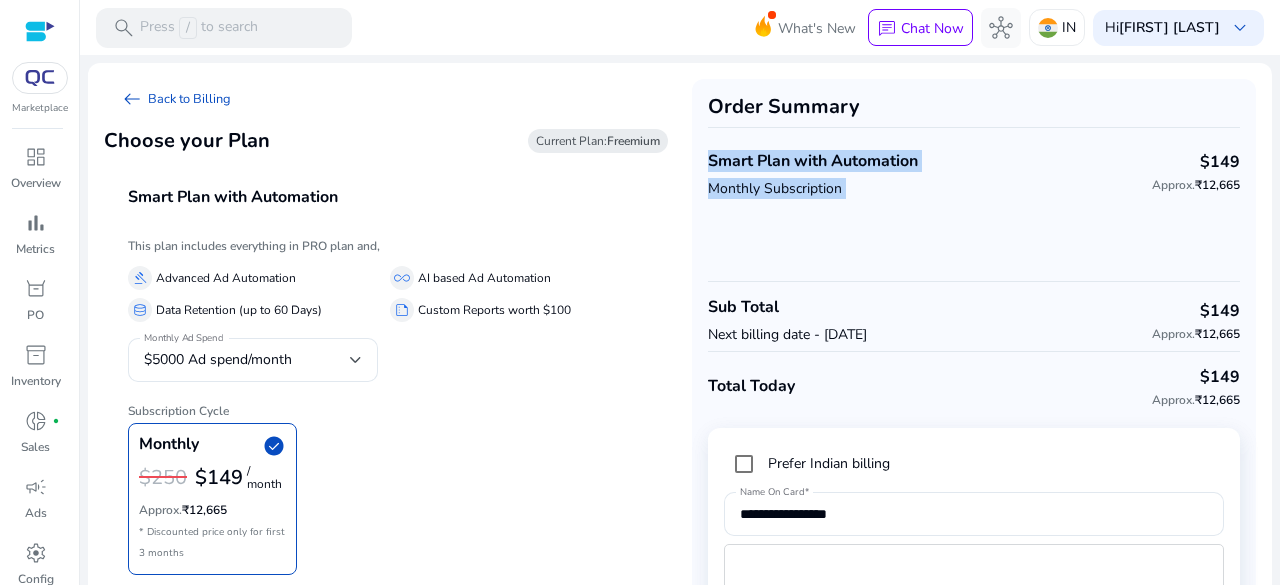drag, startPoint x: 696, startPoint y: 157, endPoint x: 854, endPoint y: 209, distance: 166.337 